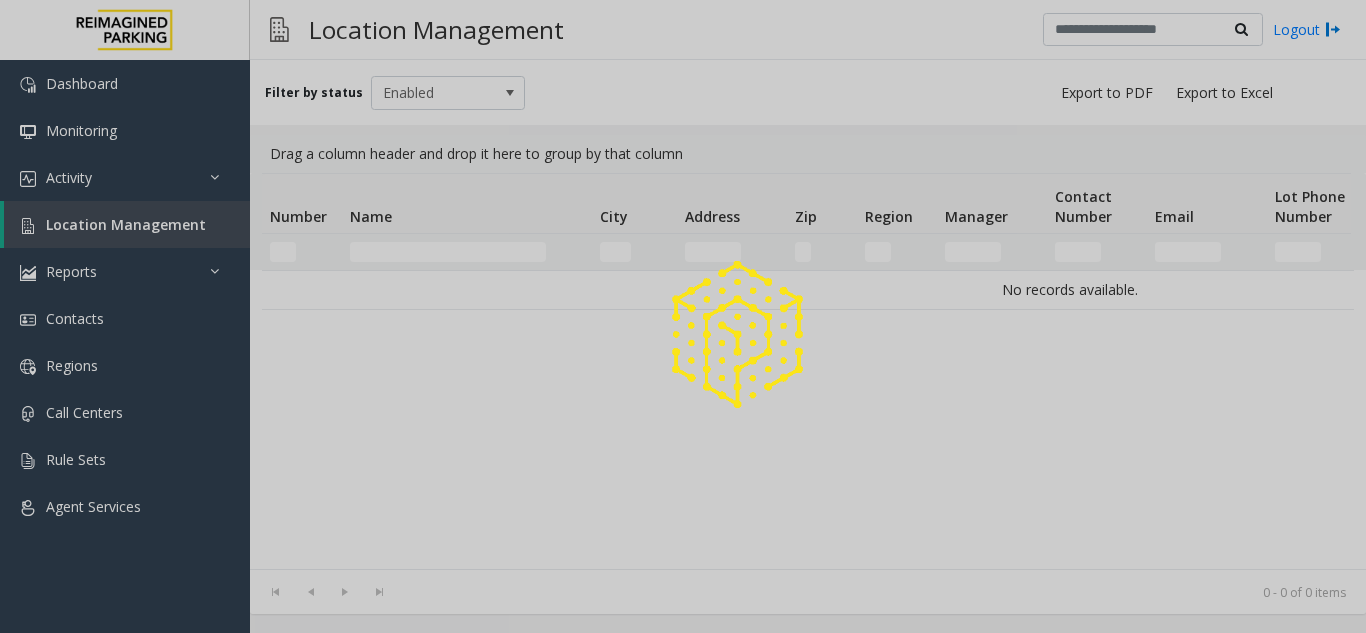 scroll, scrollTop: 0, scrollLeft: 0, axis: both 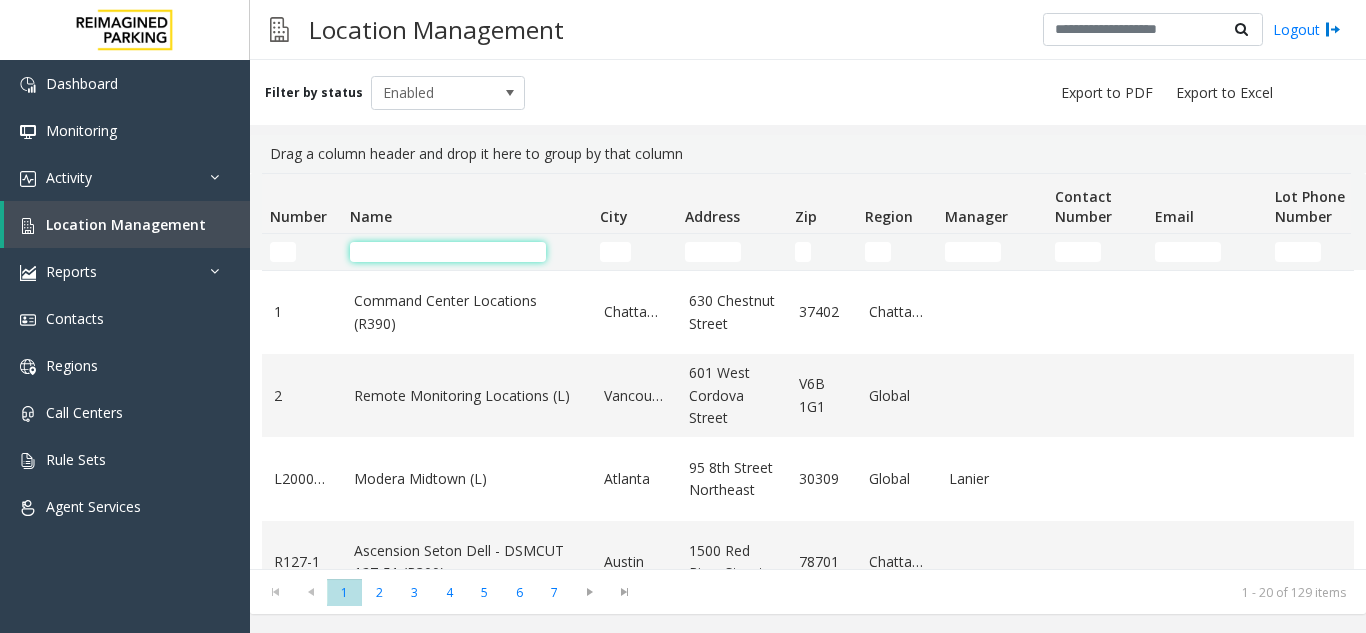 click 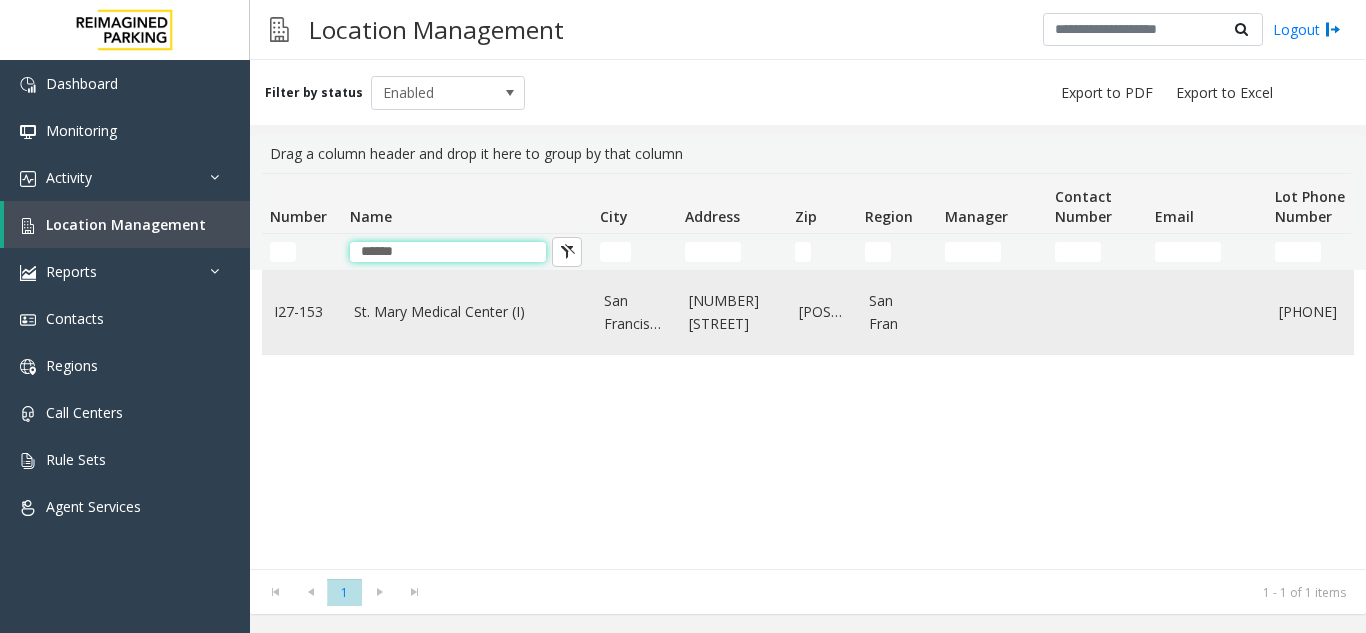 type on "******" 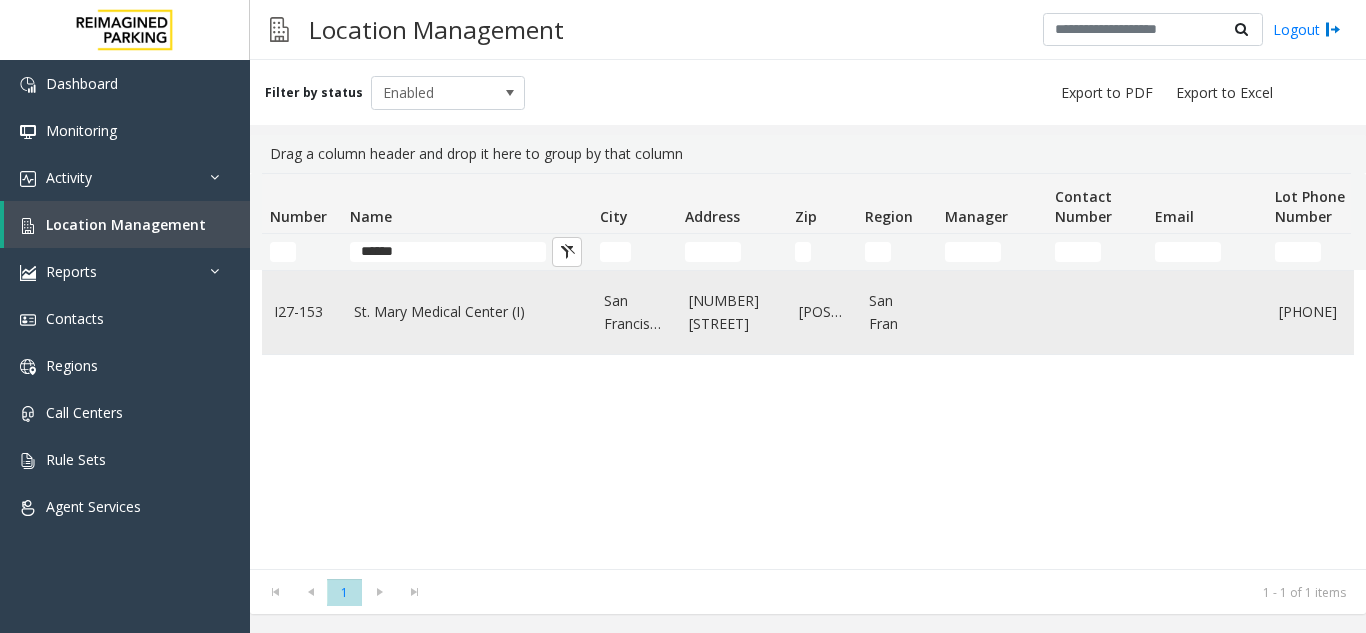 click on "St. Mary Medical Center (I)" 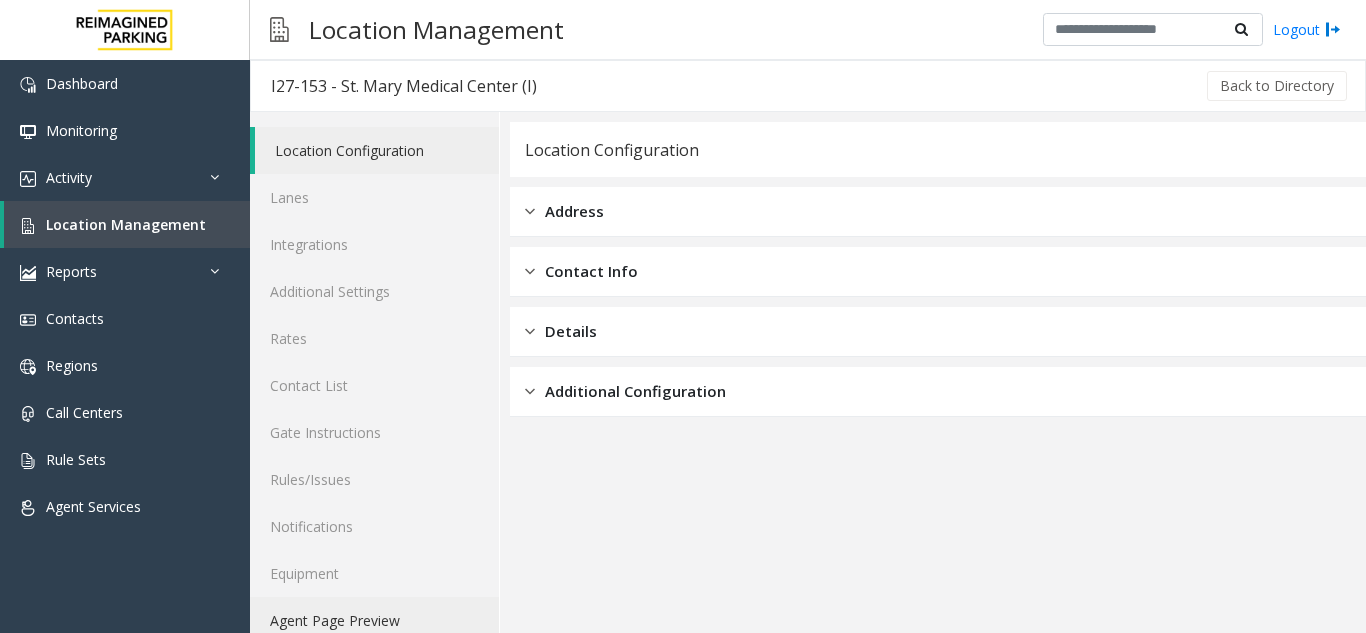 click on "Agent Page Preview" 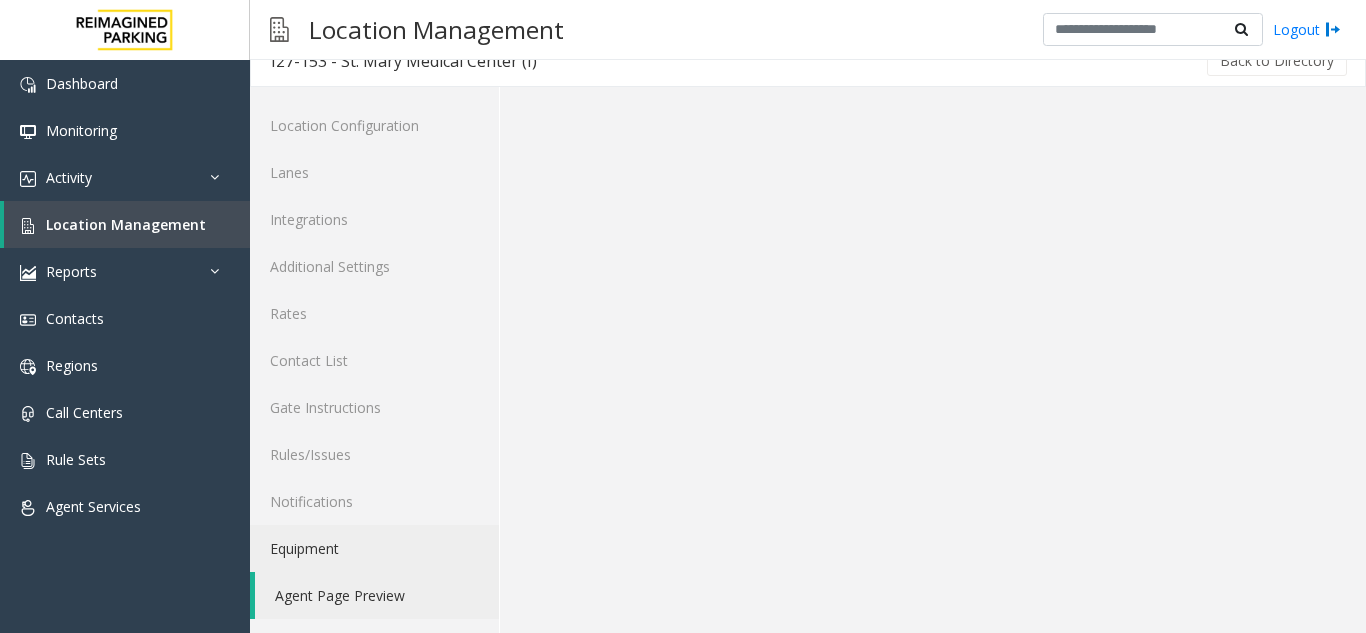 scroll, scrollTop: 26, scrollLeft: 0, axis: vertical 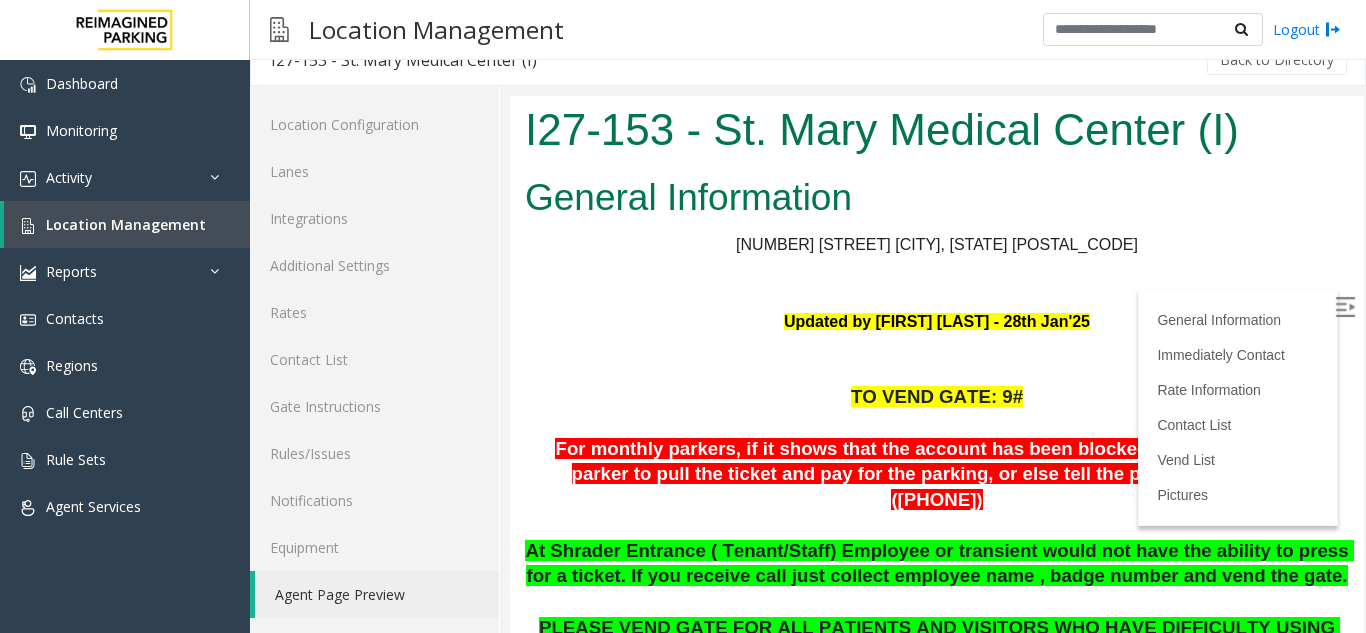 click on "I27-153 - St. Mary Medical Center (I)" at bounding box center [937, 130] 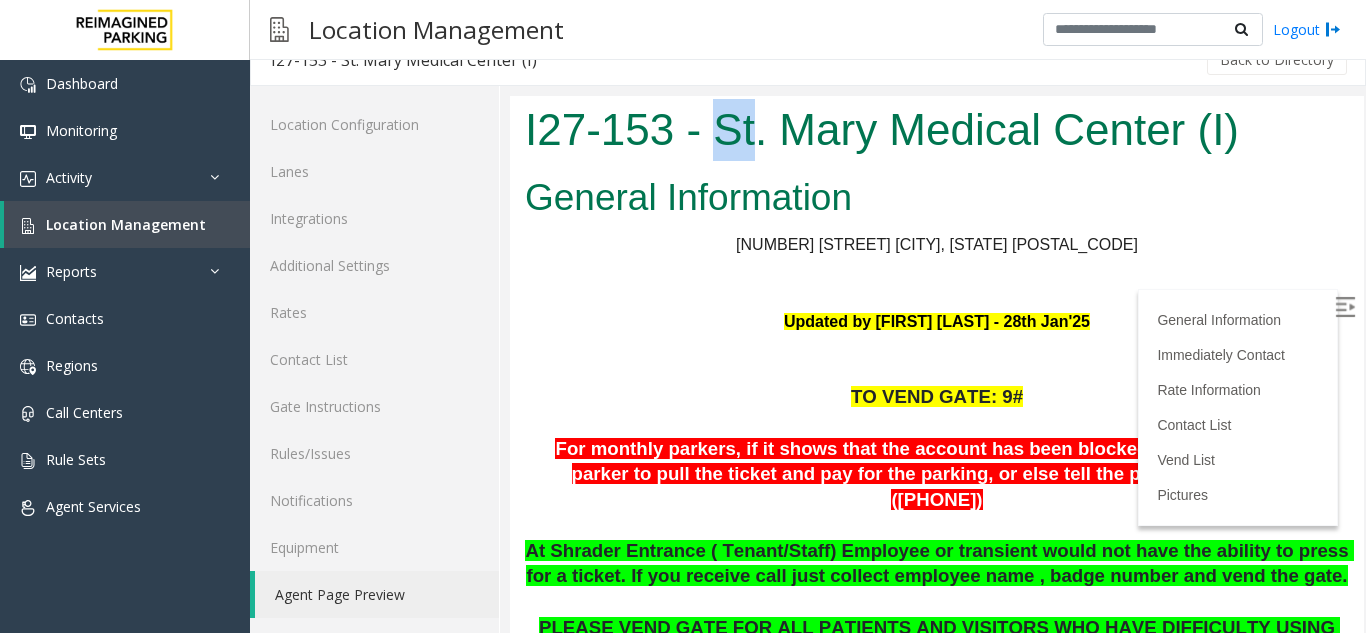 click on "I27-153 - St. Mary Medical Center (I)" at bounding box center (937, 130) 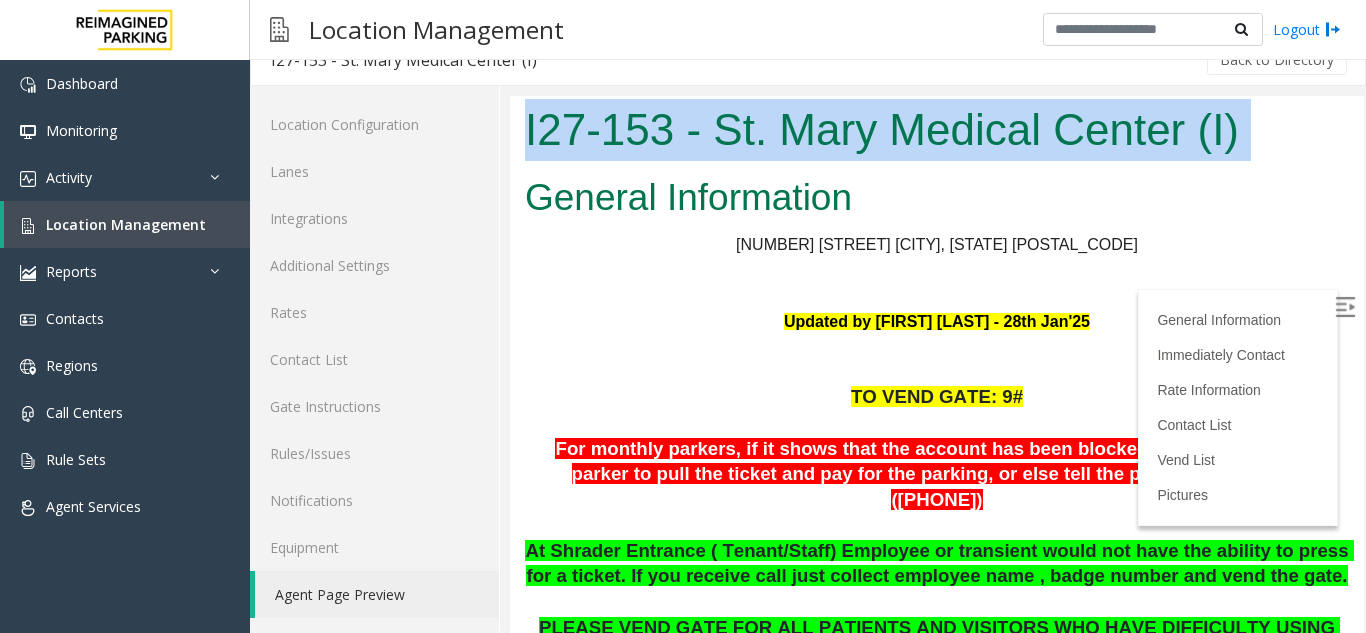 click on "I27-153 - St. Mary Medical Center (I)" at bounding box center (937, 130) 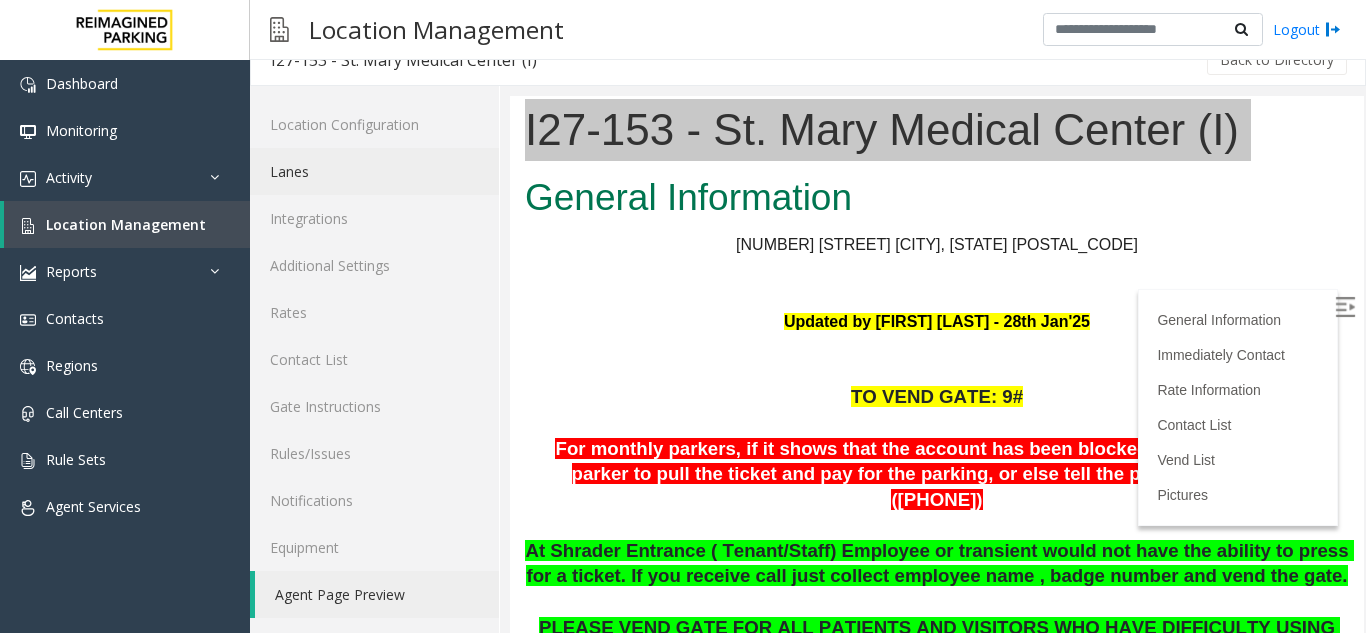 click on "Lanes" 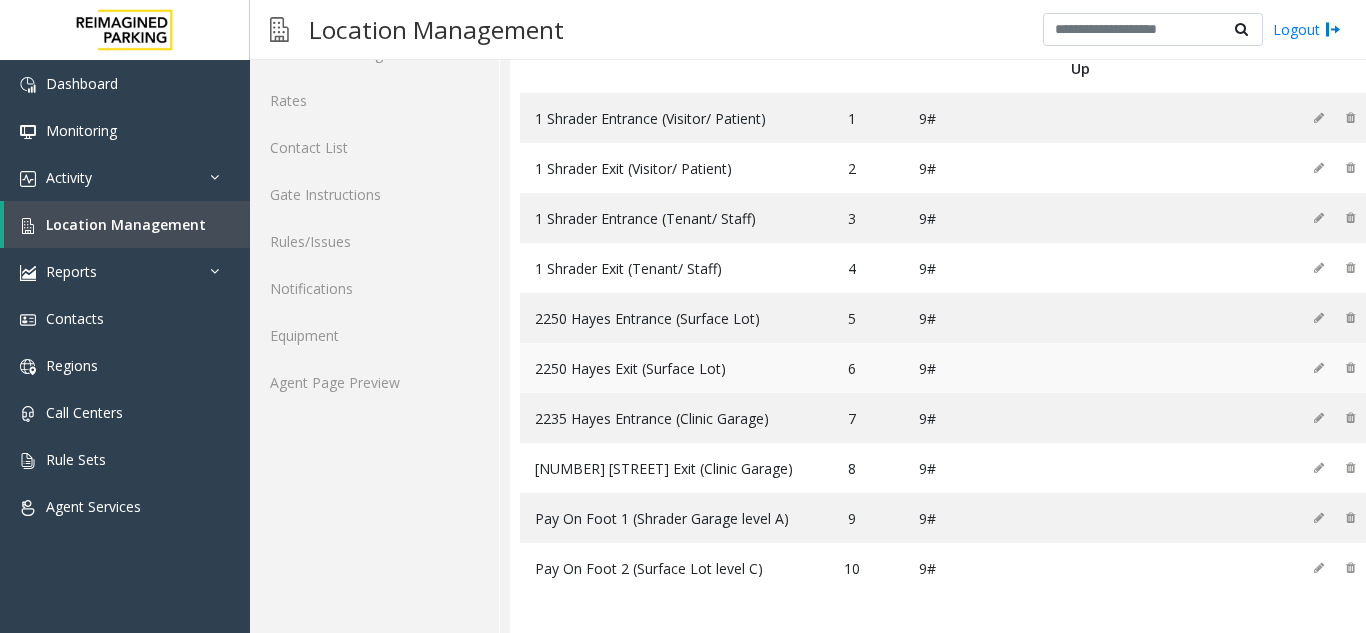 scroll, scrollTop: 253, scrollLeft: 0, axis: vertical 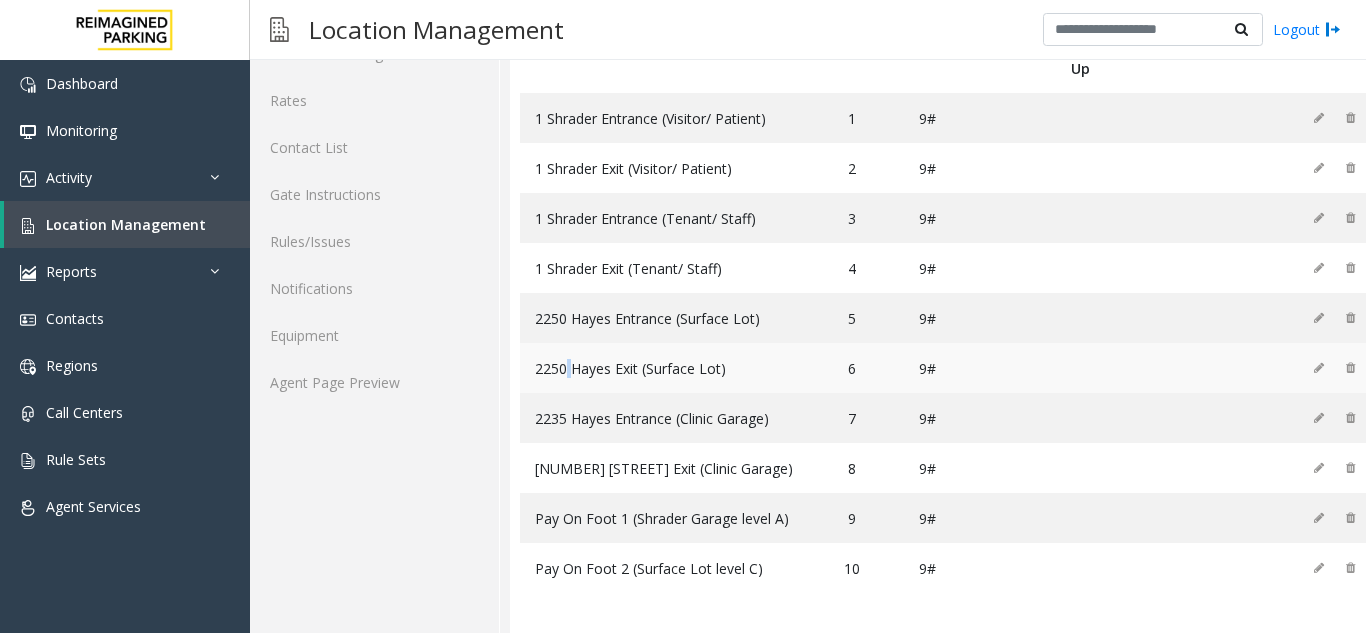 click on "2250 Hayes Exit (Surface Lot)" 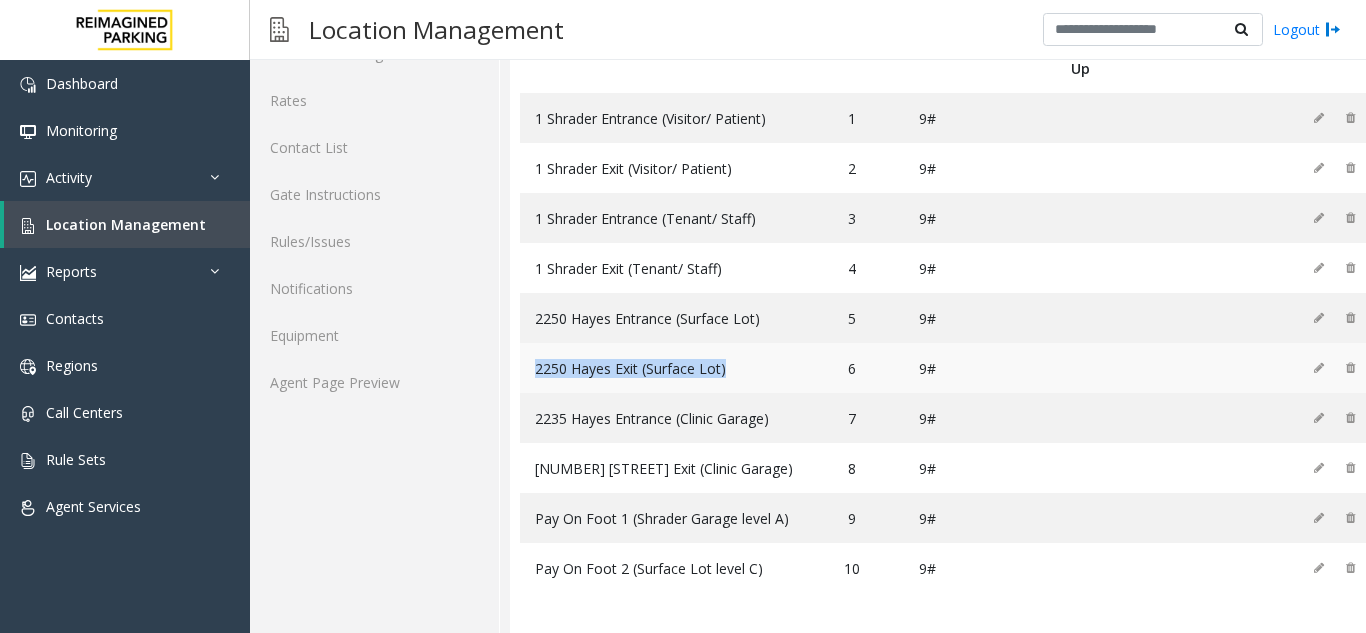 click on "2250 Hayes Exit (Surface Lot)" 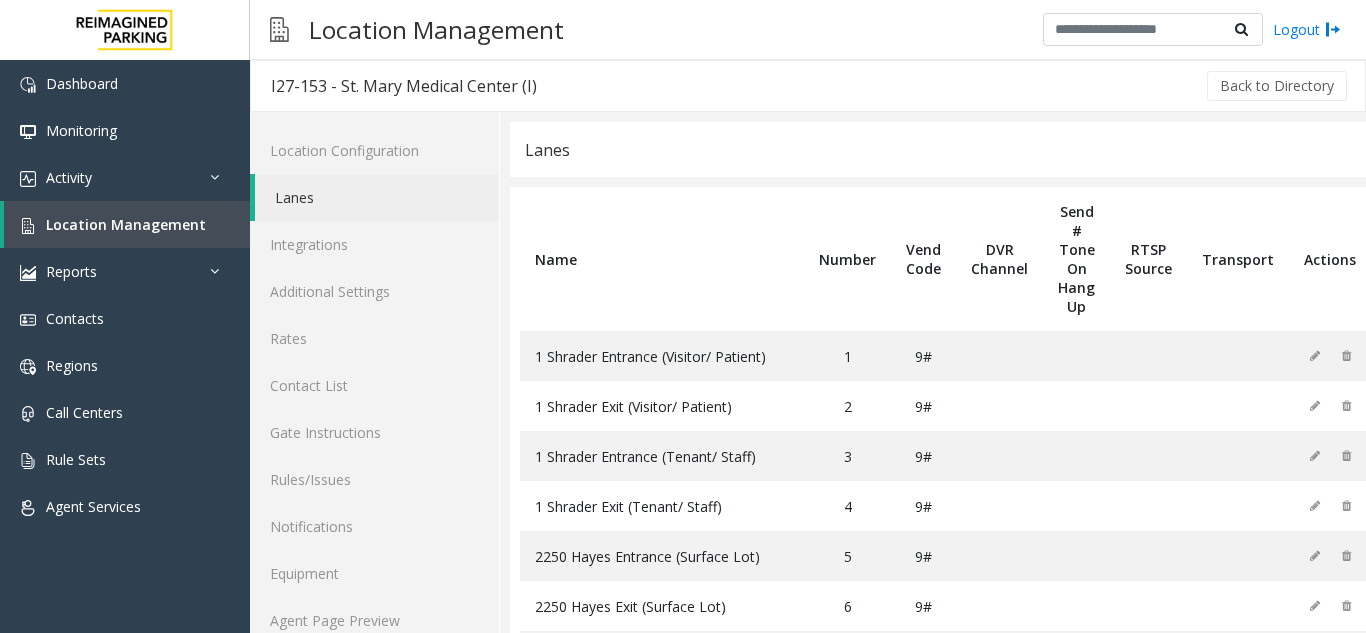 scroll, scrollTop: 0, scrollLeft: 0, axis: both 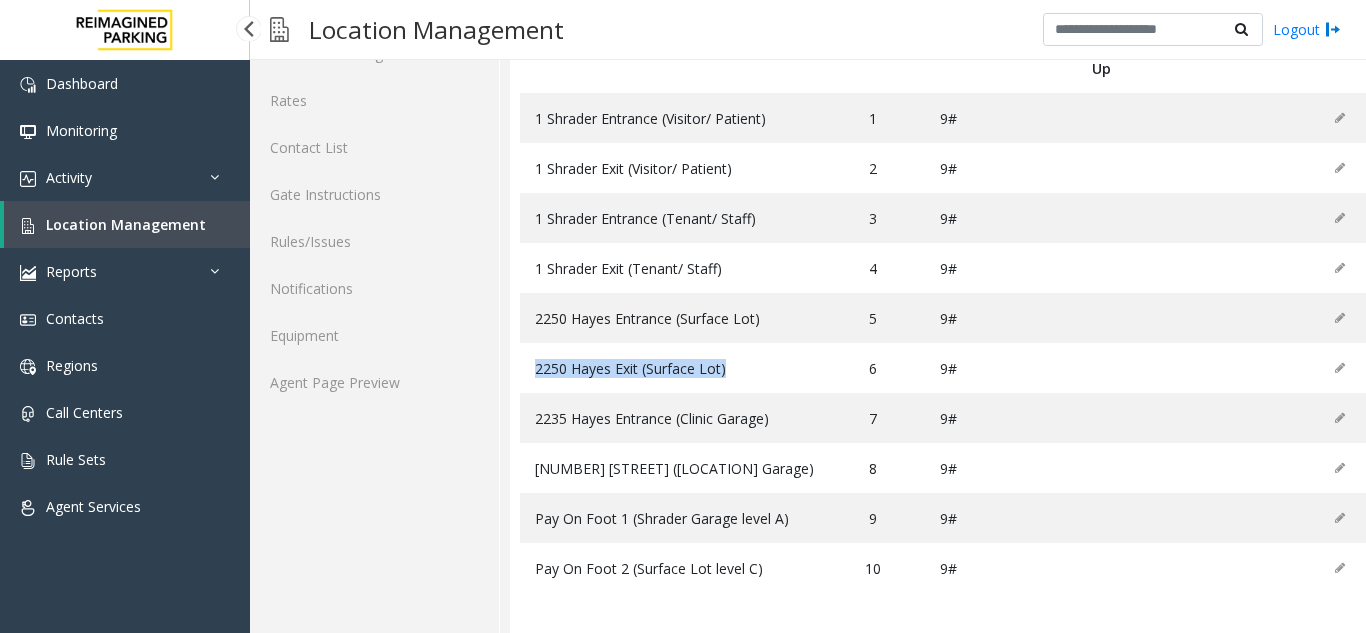 click on "Location Management" at bounding box center (126, 224) 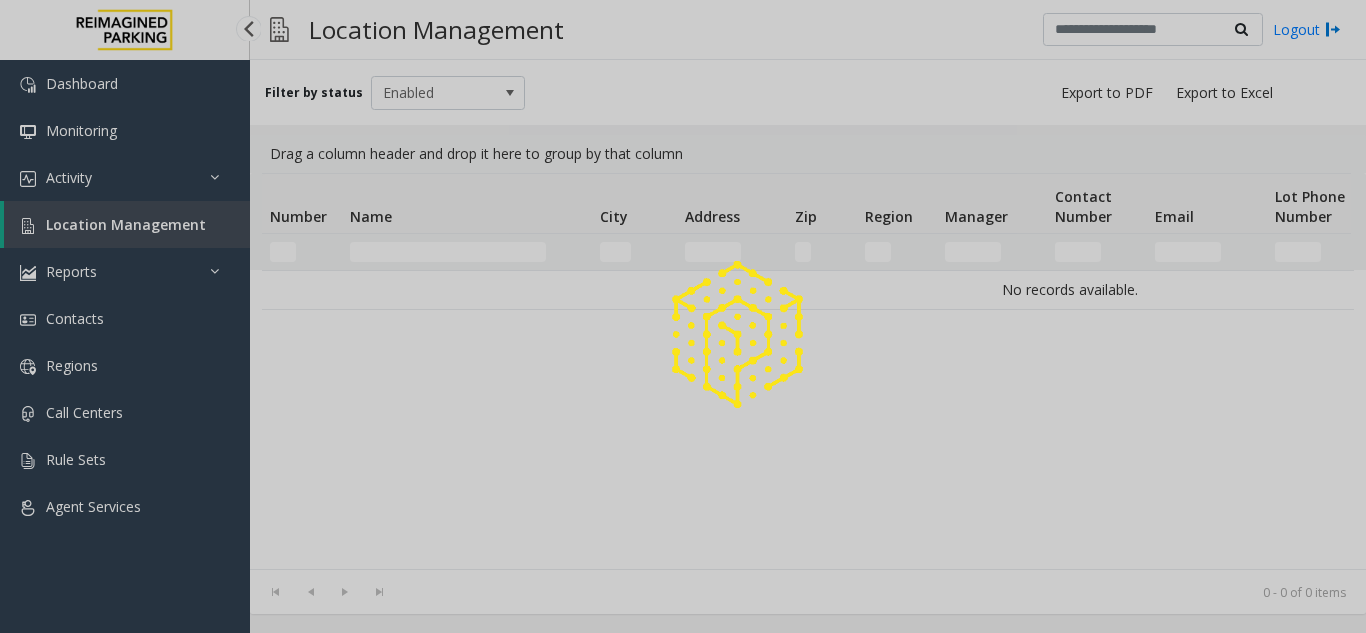 scroll, scrollTop: 0, scrollLeft: 0, axis: both 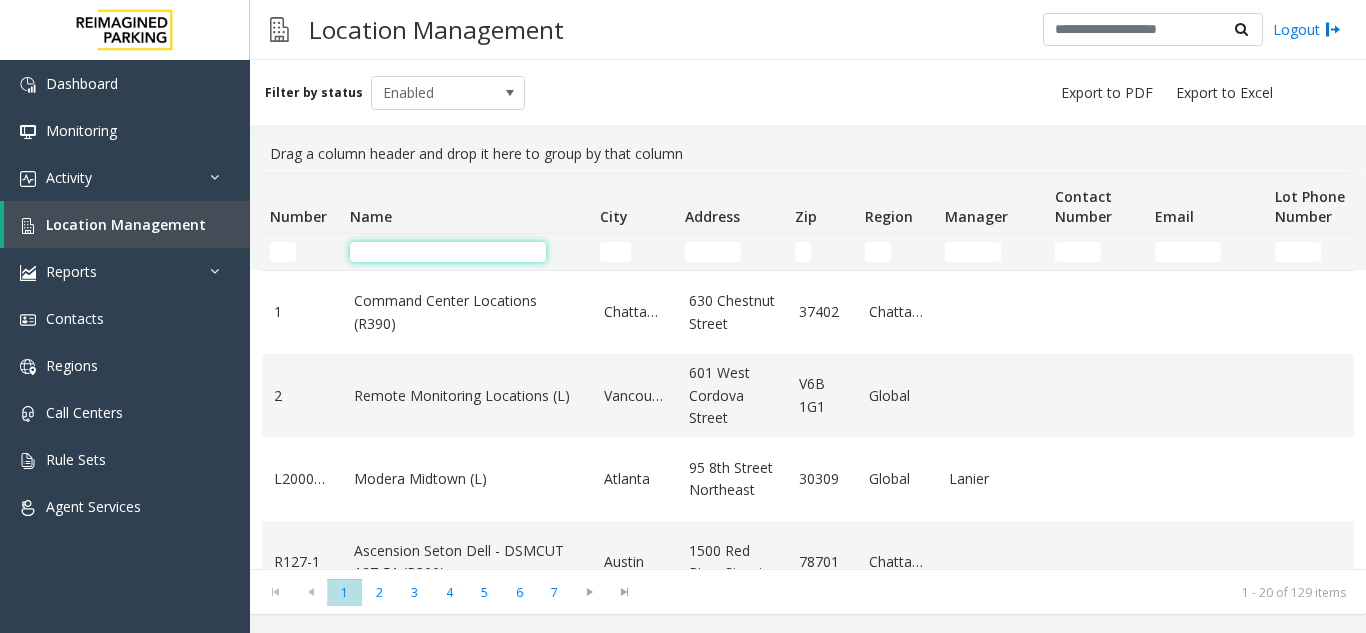 click 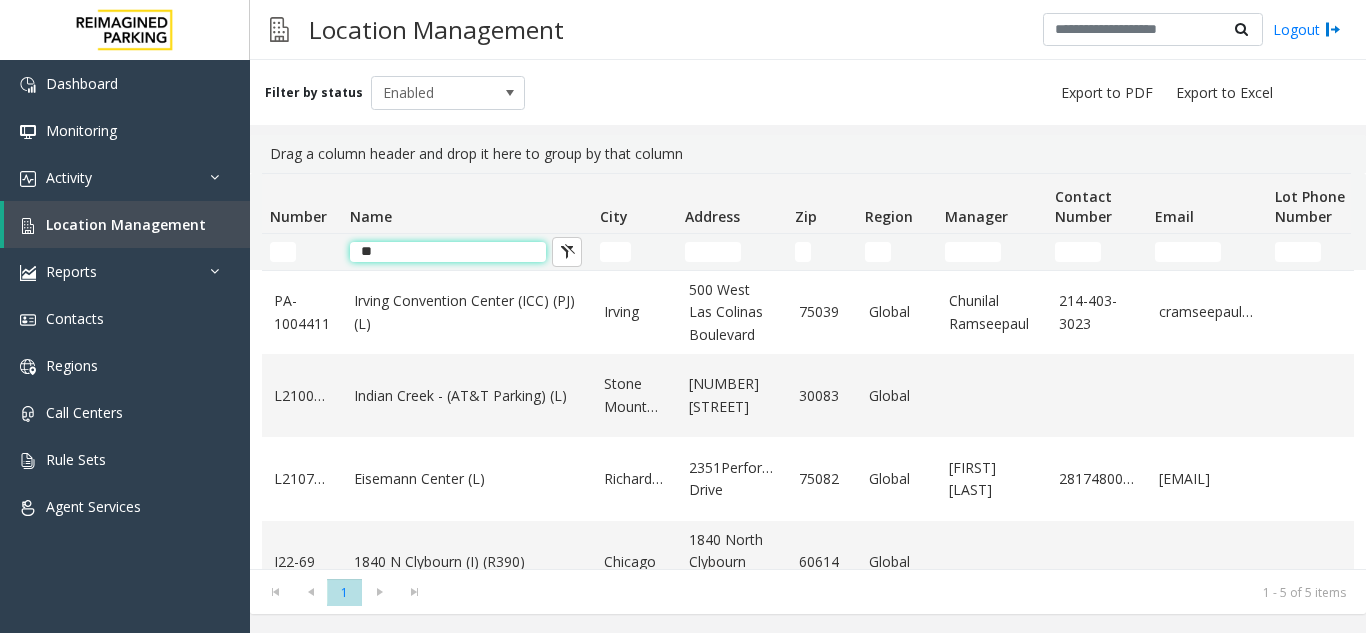 type on "*" 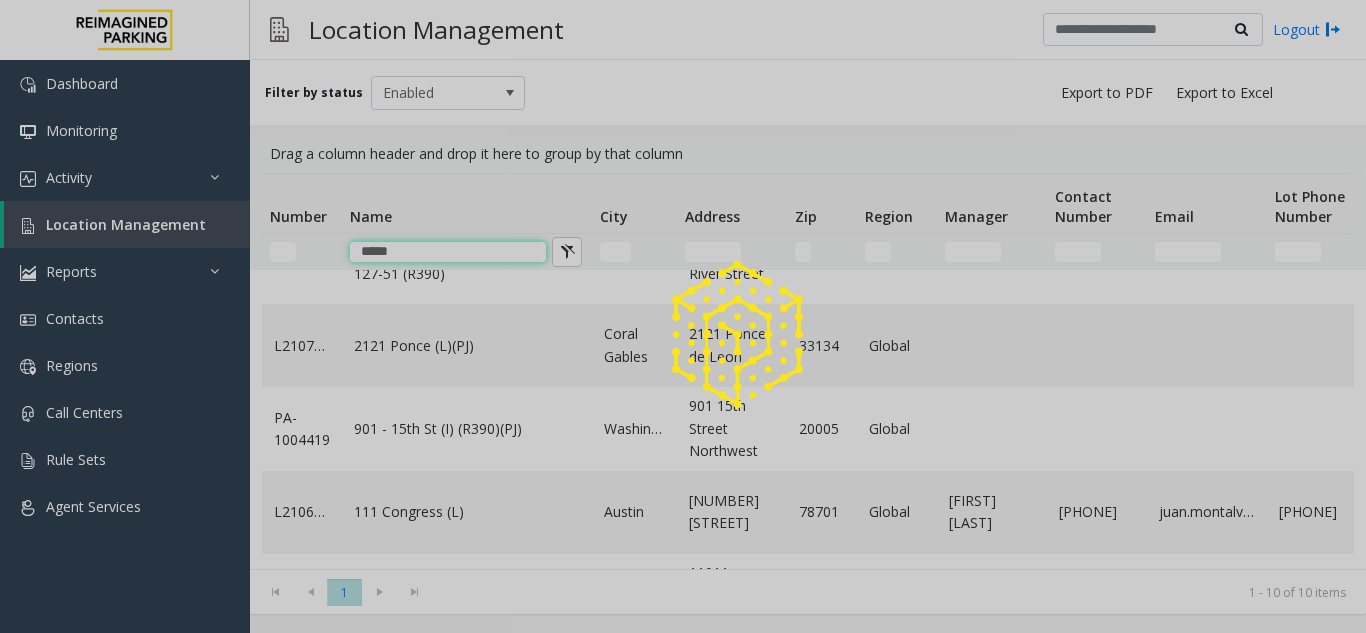 scroll, scrollTop: 0, scrollLeft: 0, axis: both 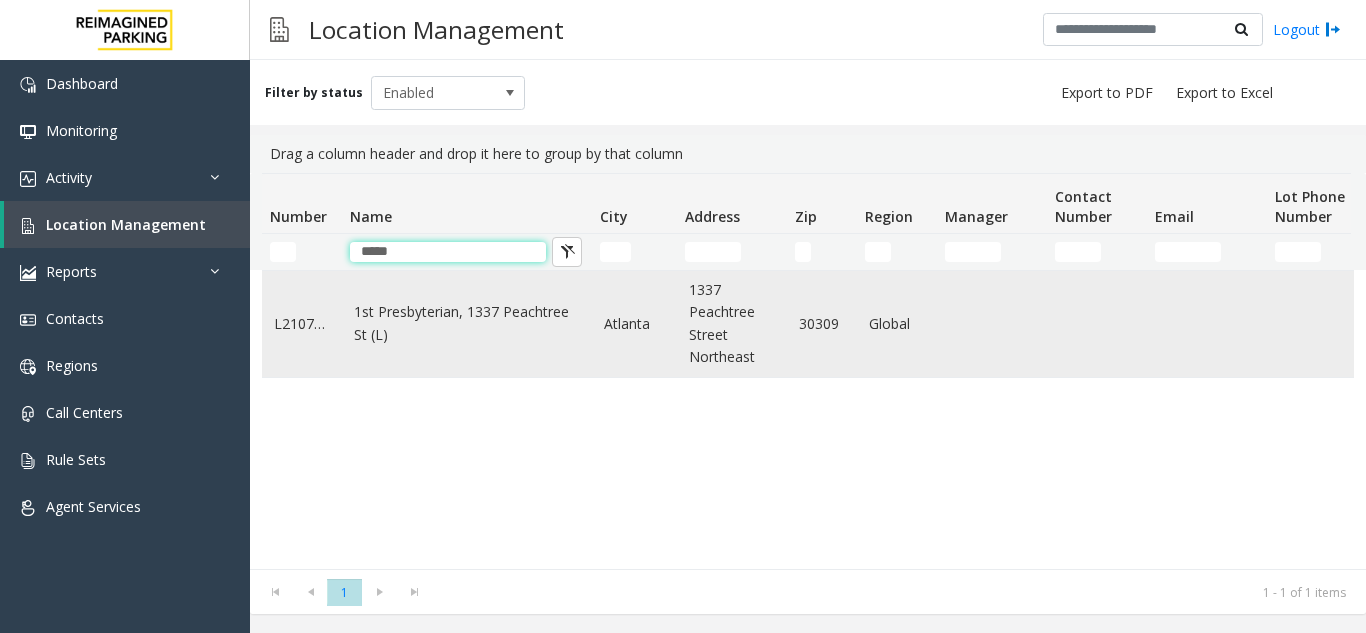 type on "*****" 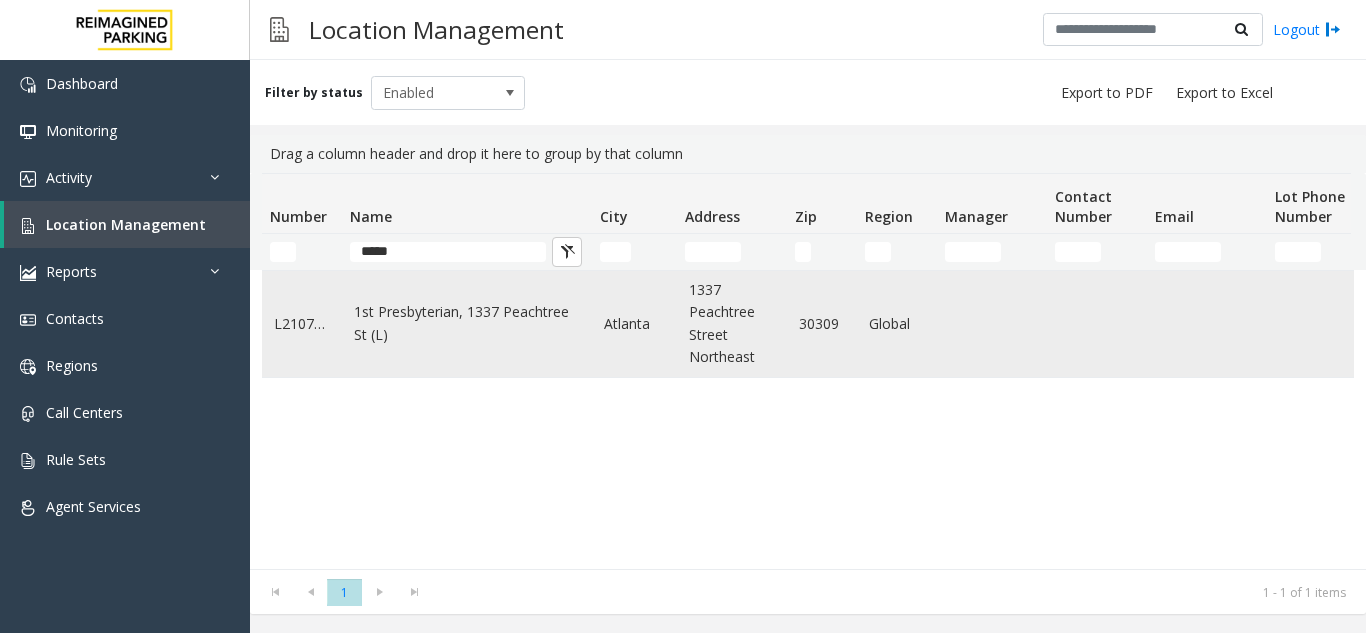 click on "1st Presbyterian, 1337 Peachtree St (L)" 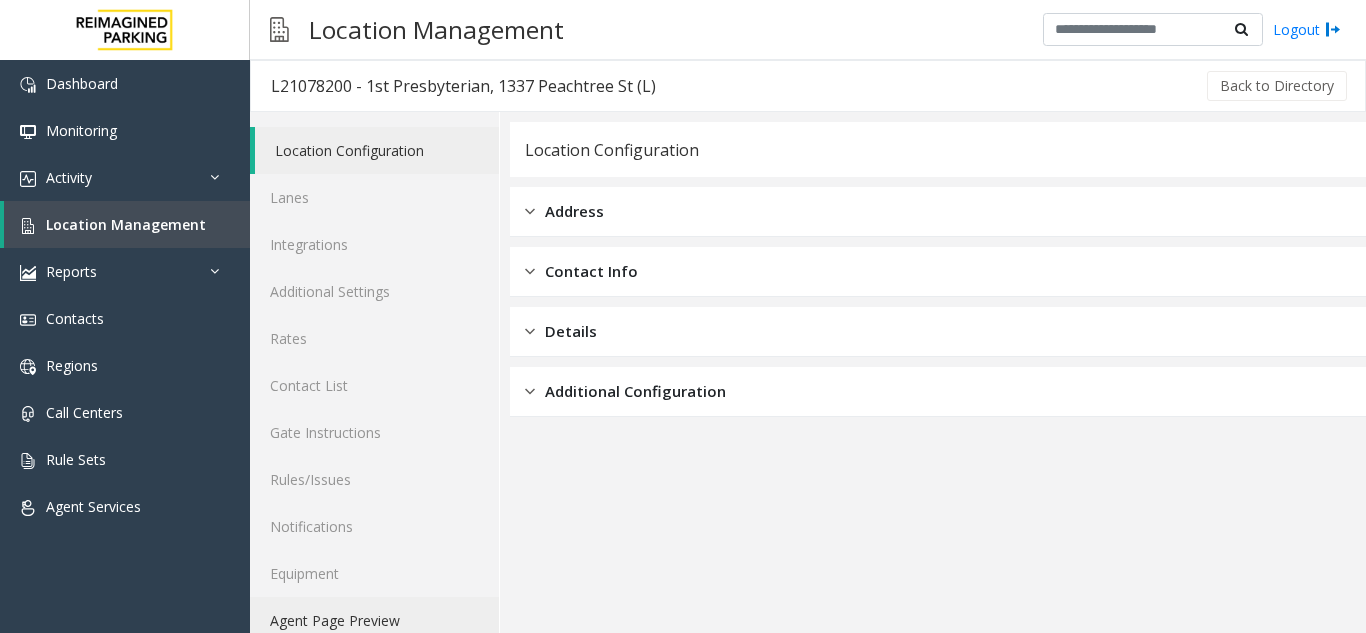 click on "Agent Page Preview" 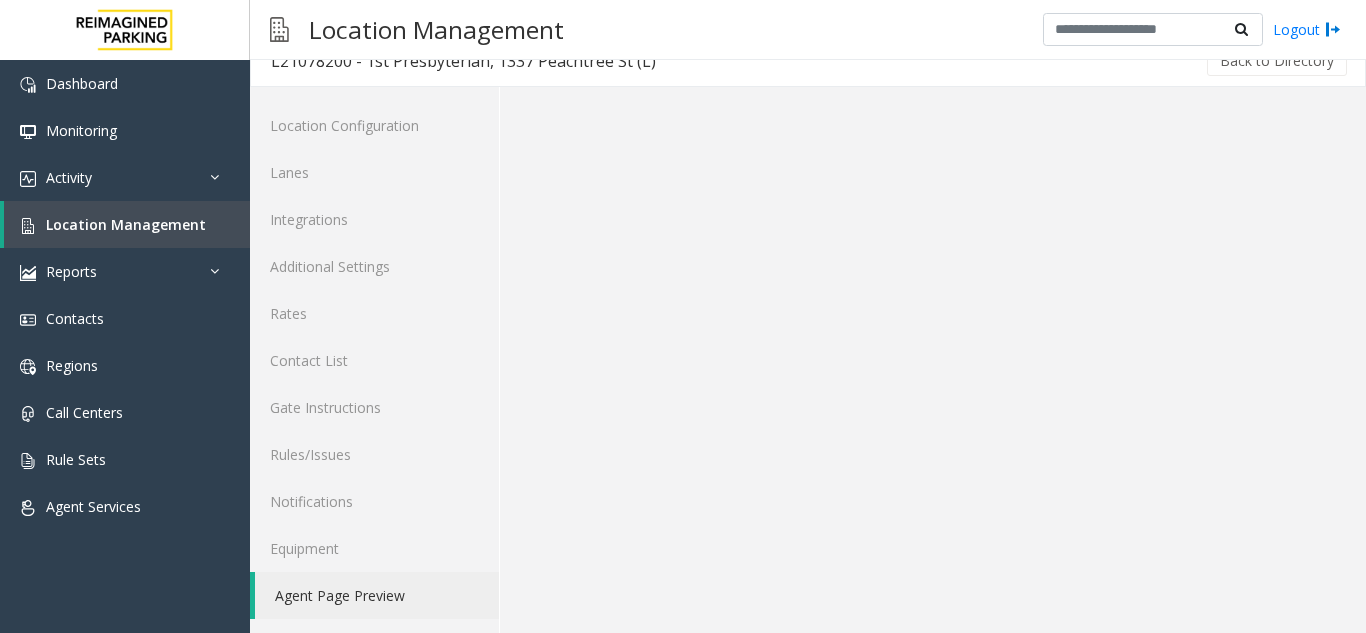 scroll, scrollTop: 26, scrollLeft: 0, axis: vertical 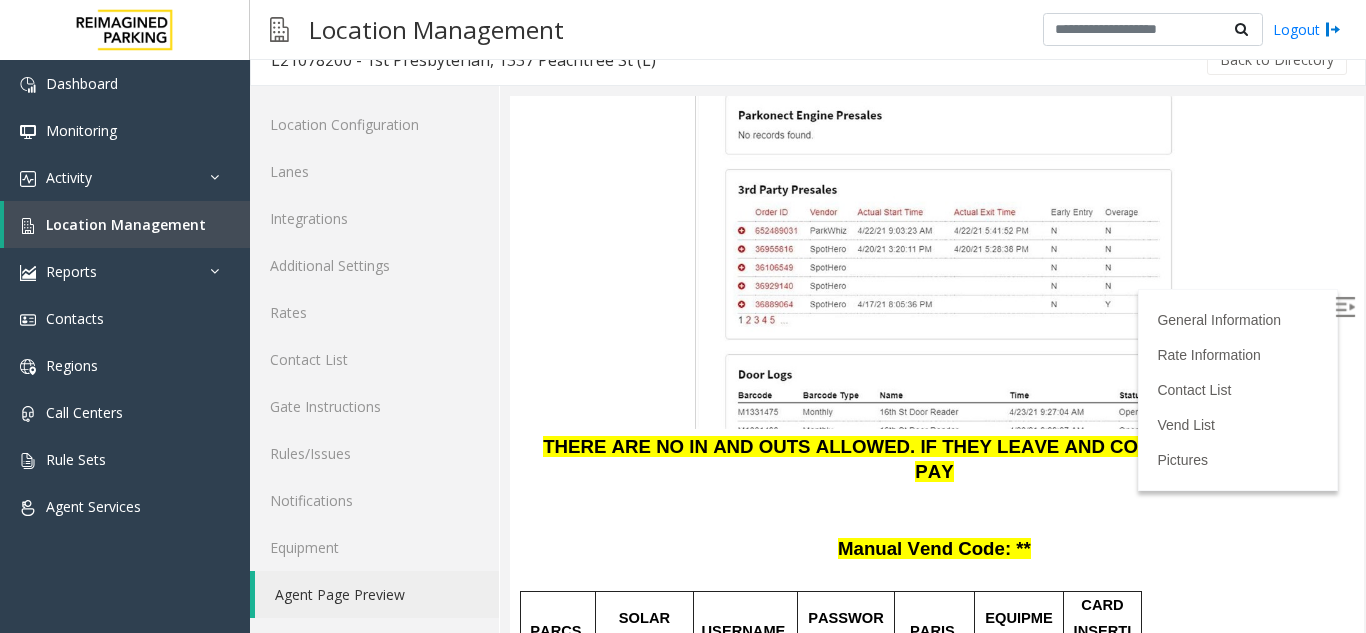 click on "Click Here for Parkonect Access" at bounding box center (558, 733) 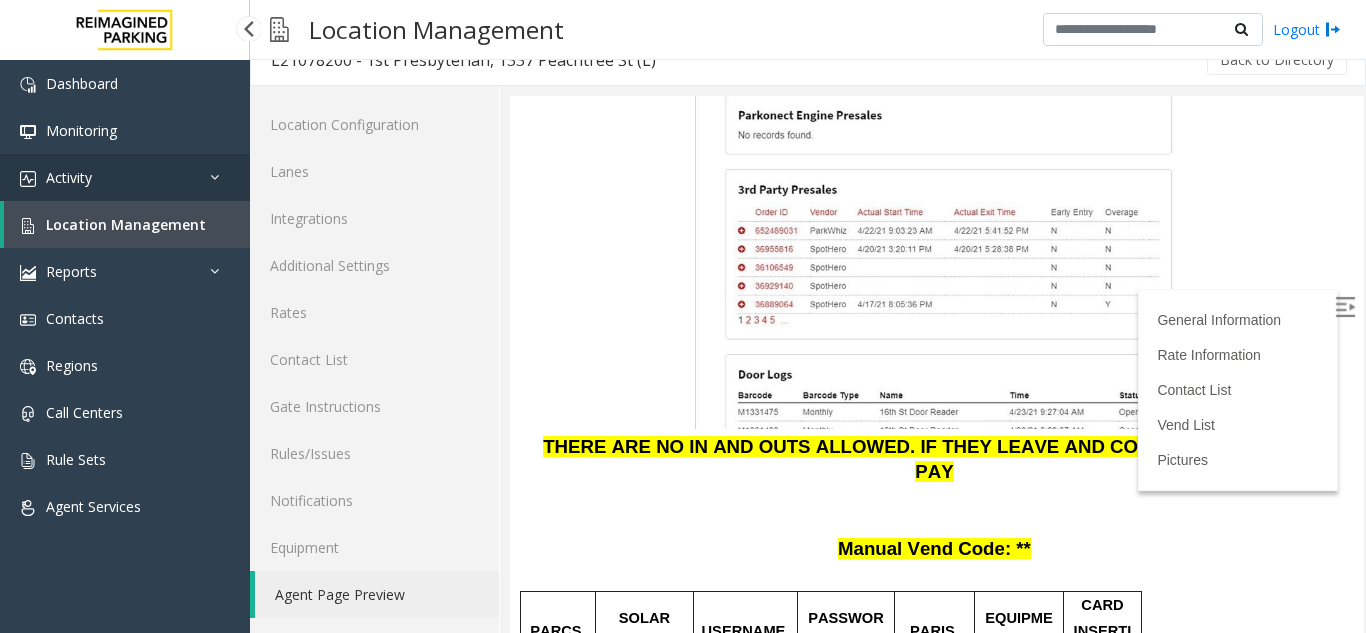 click on "Activity" at bounding box center (125, 177) 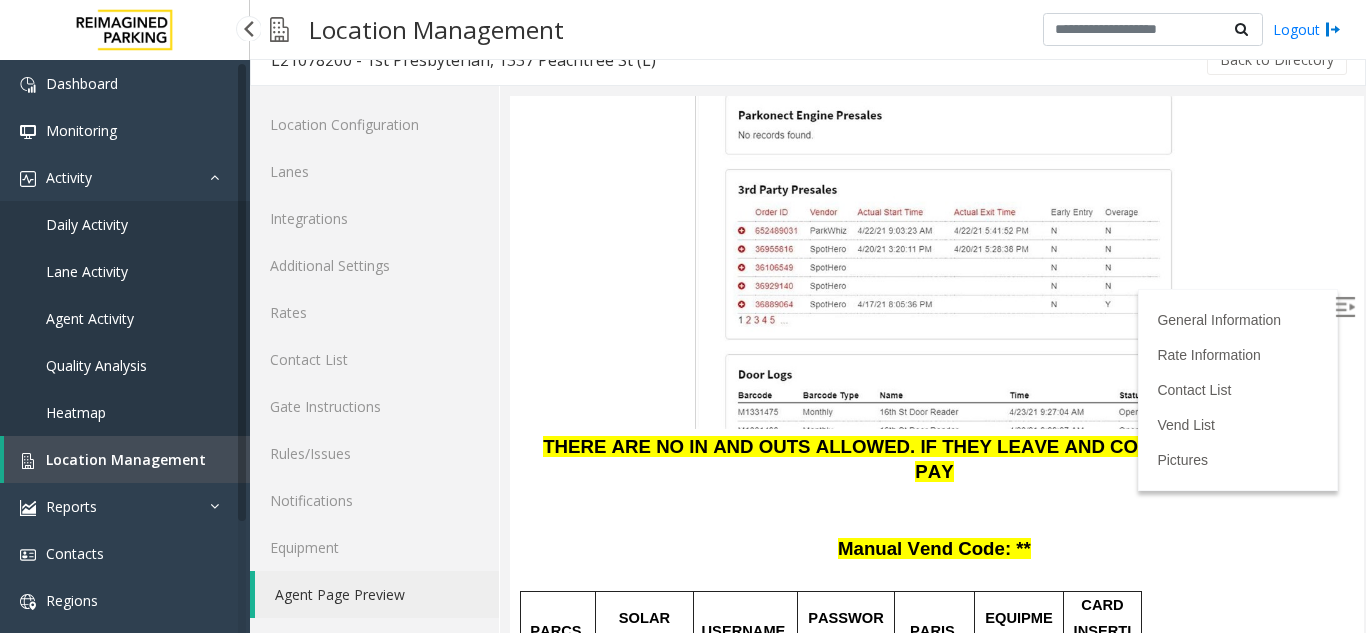 click on "Agent Activity" at bounding box center (90, 318) 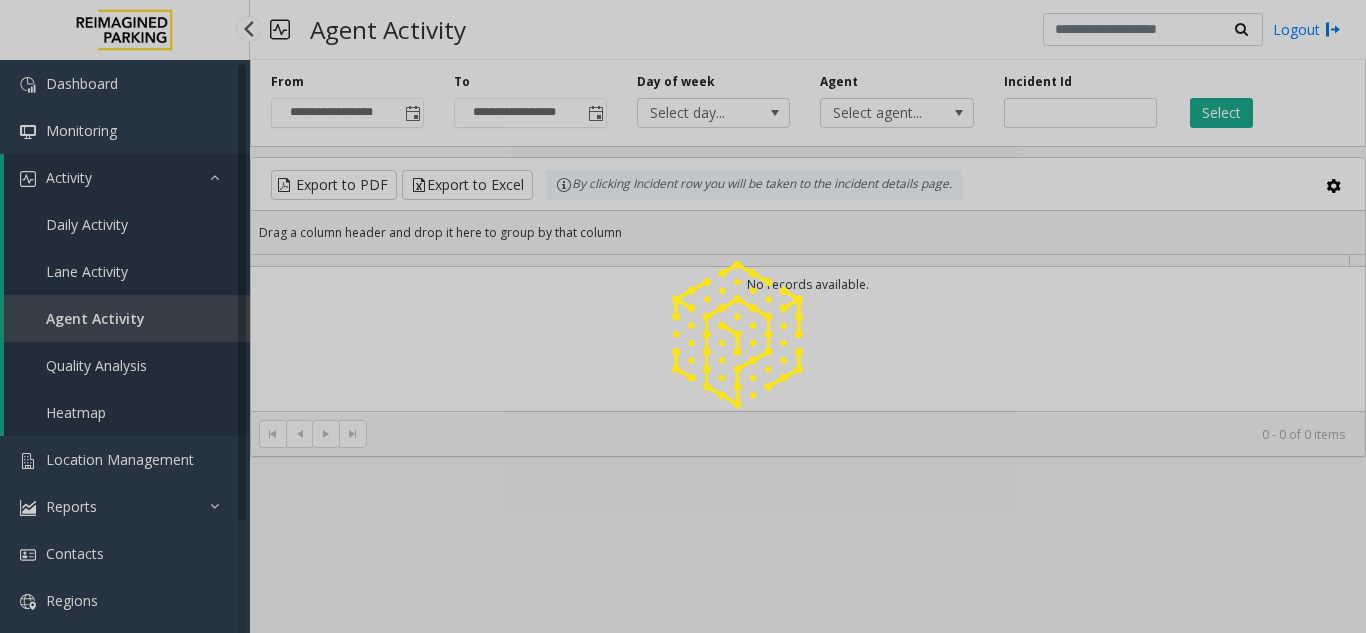 scroll, scrollTop: 0, scrollLeft: 0, axis: both 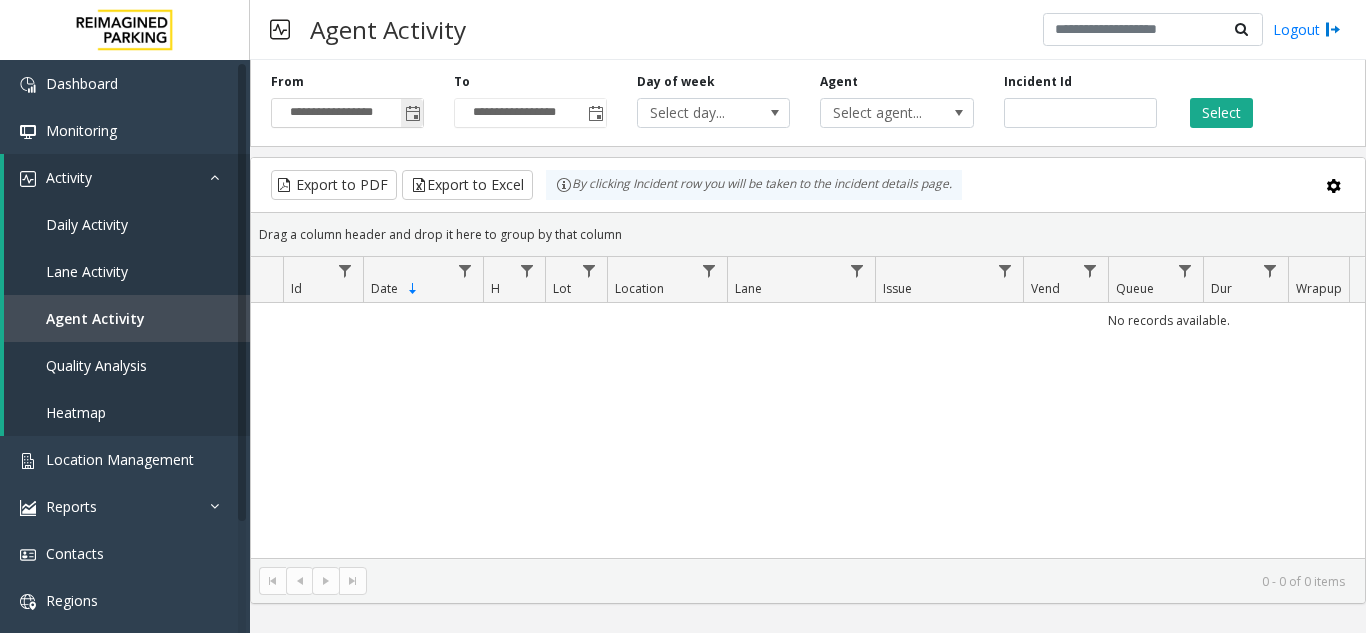 click 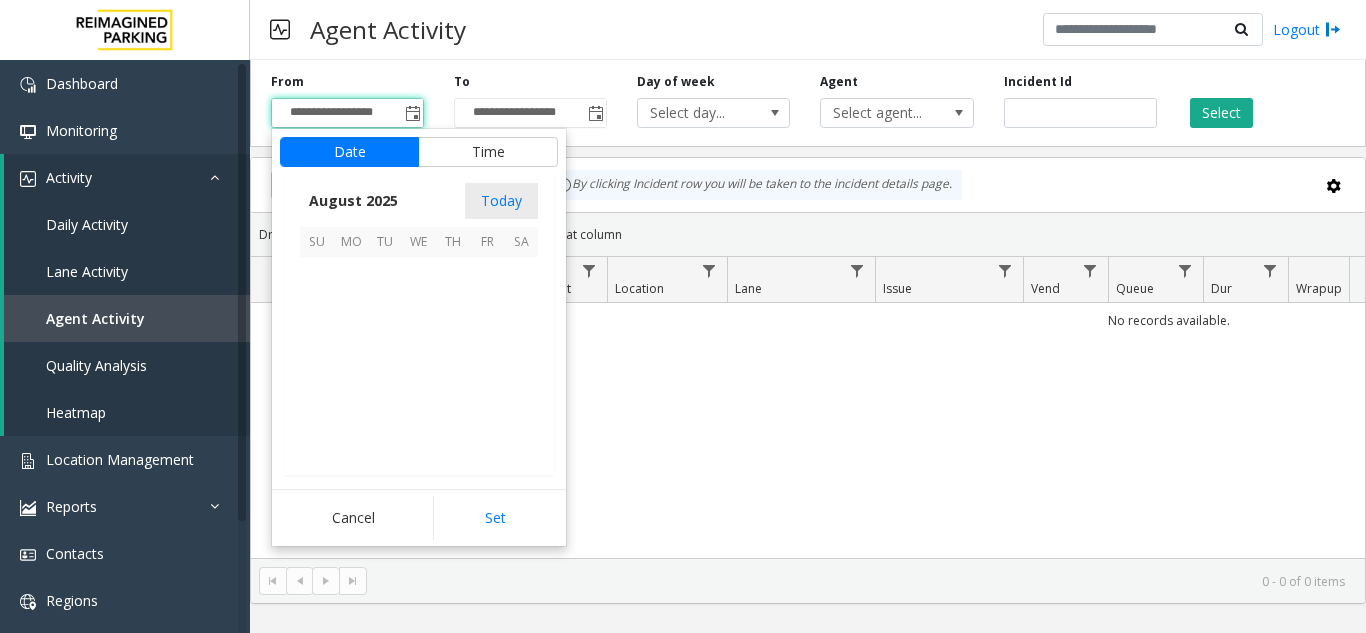 scroll, scrollTop: 358666, scrollLeft: 0, axis: vertical 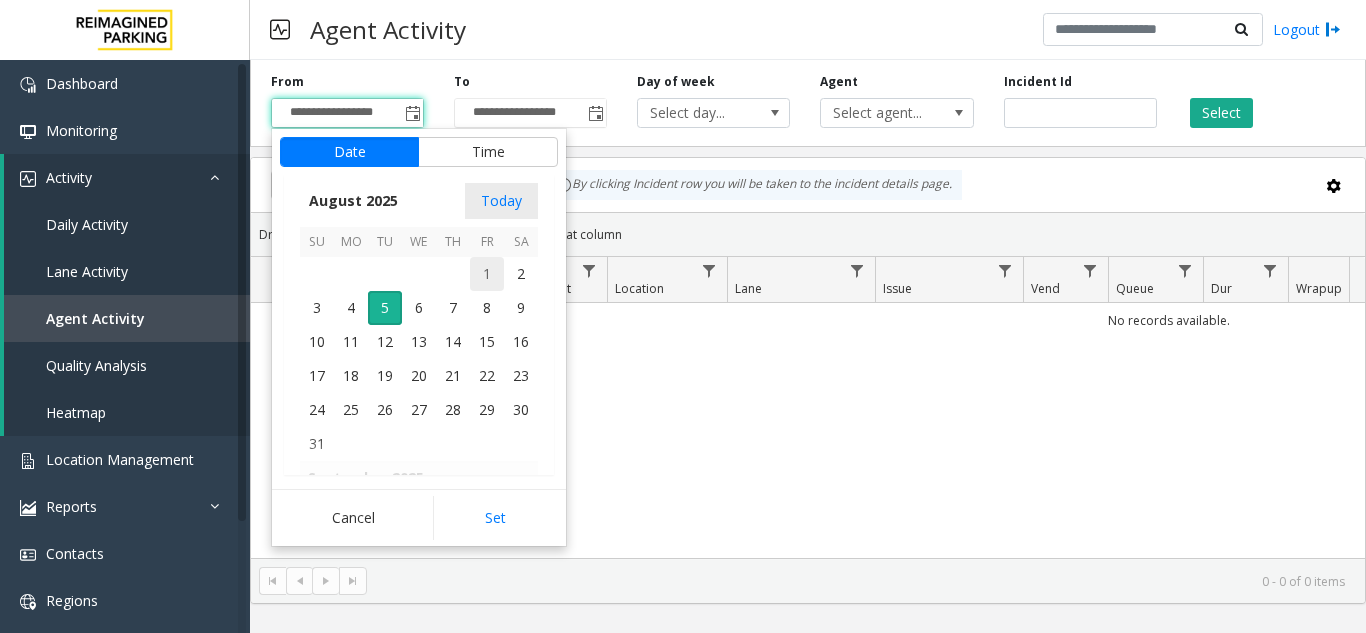 click on "1" at bounding box center (487, 274) 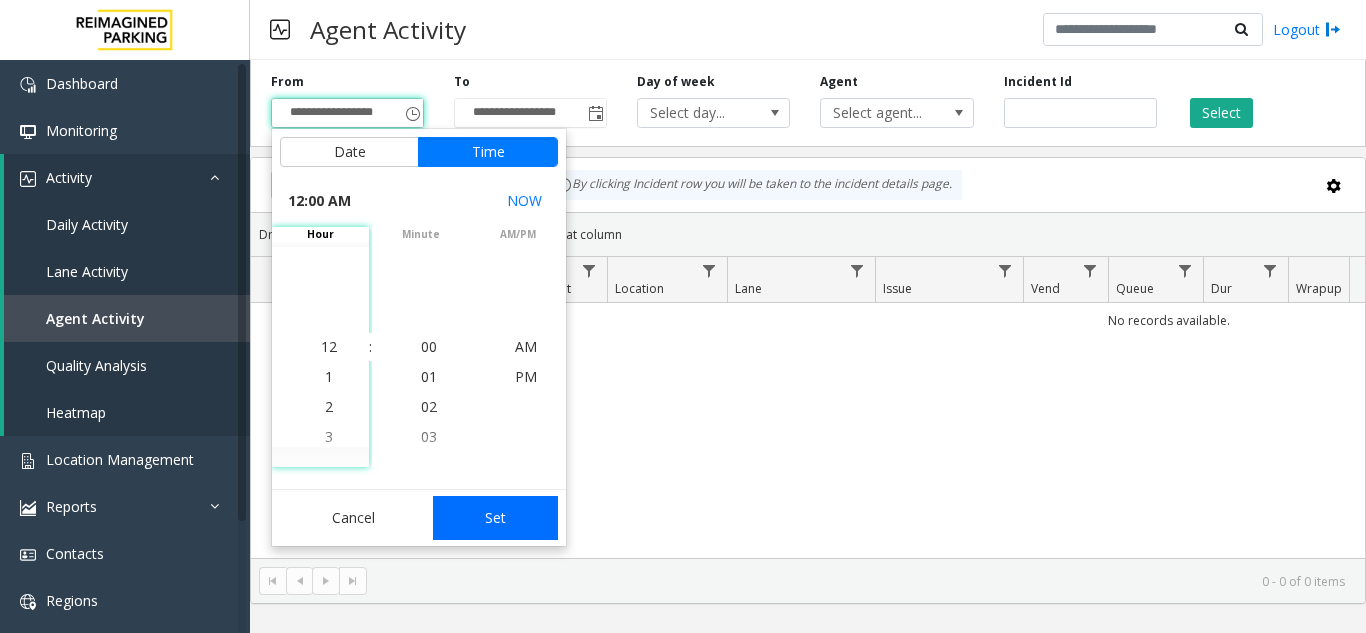 click on "Set" 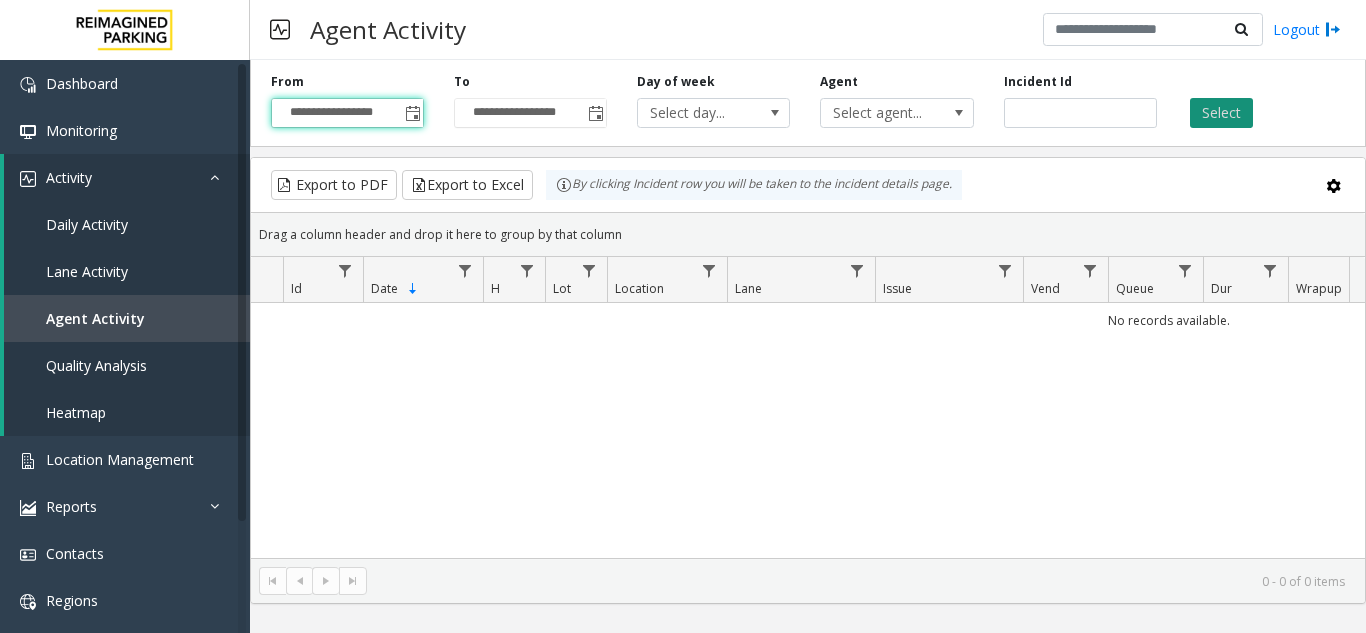 click on "Select" 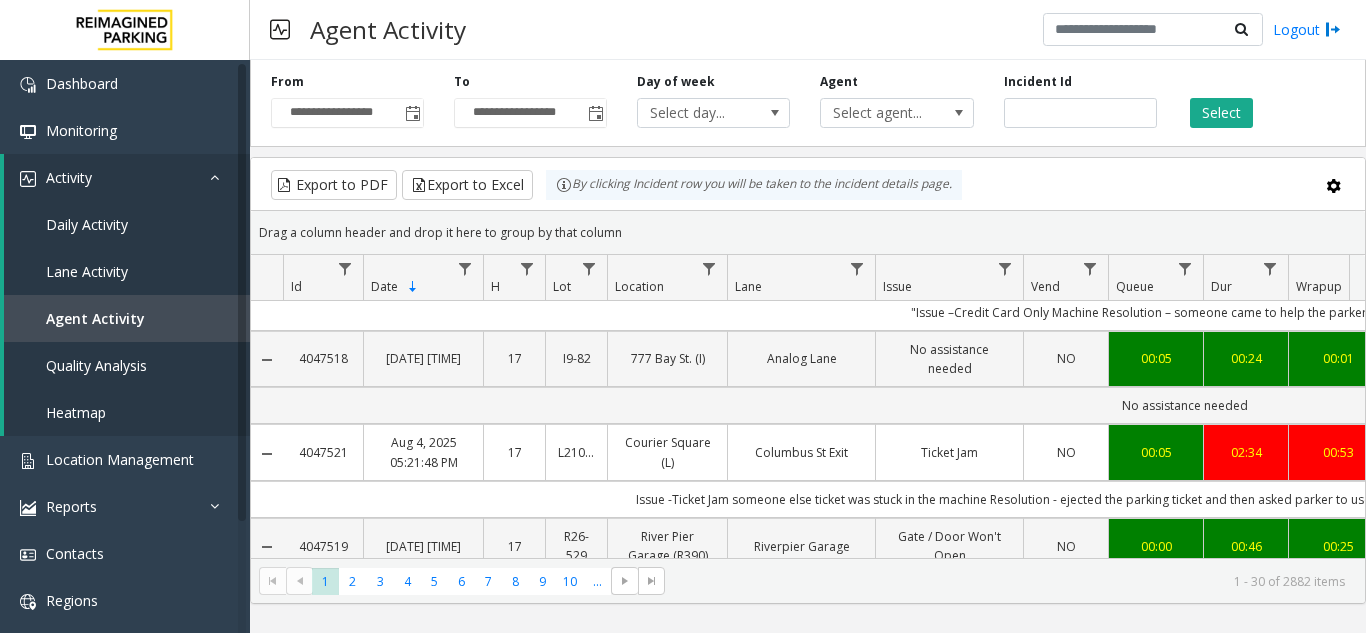 scroll, scrollTop: 0, scrollLeft: 0, axis: both 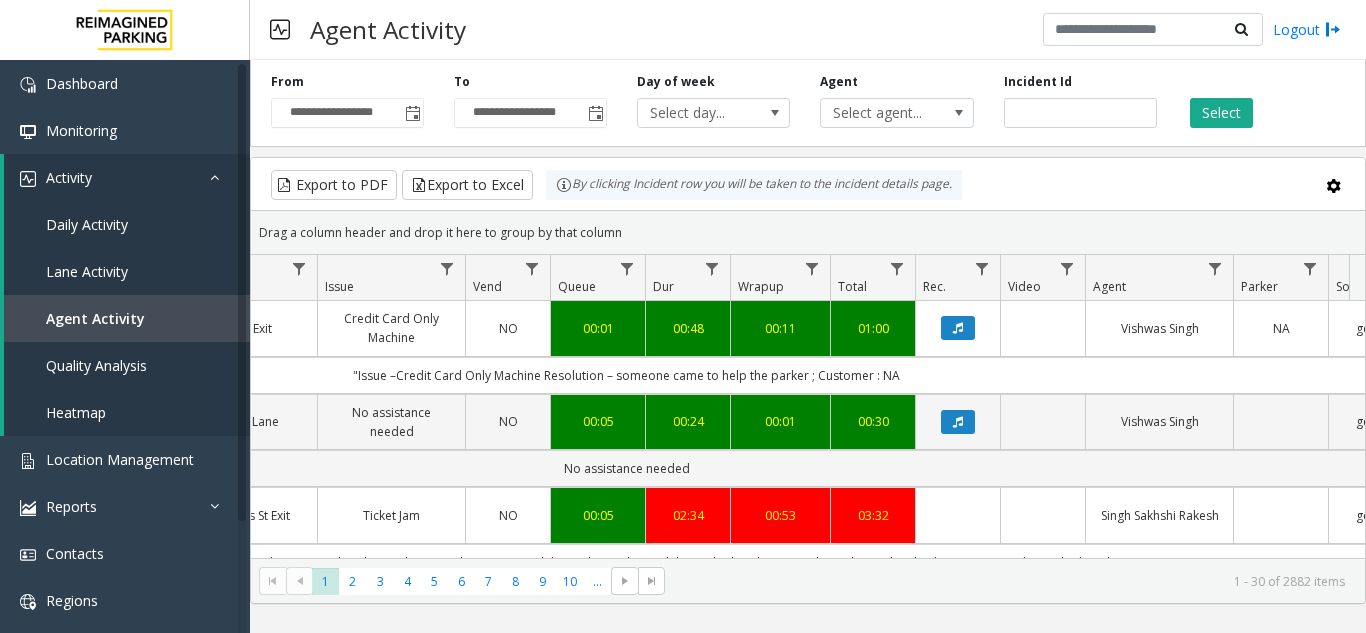 click 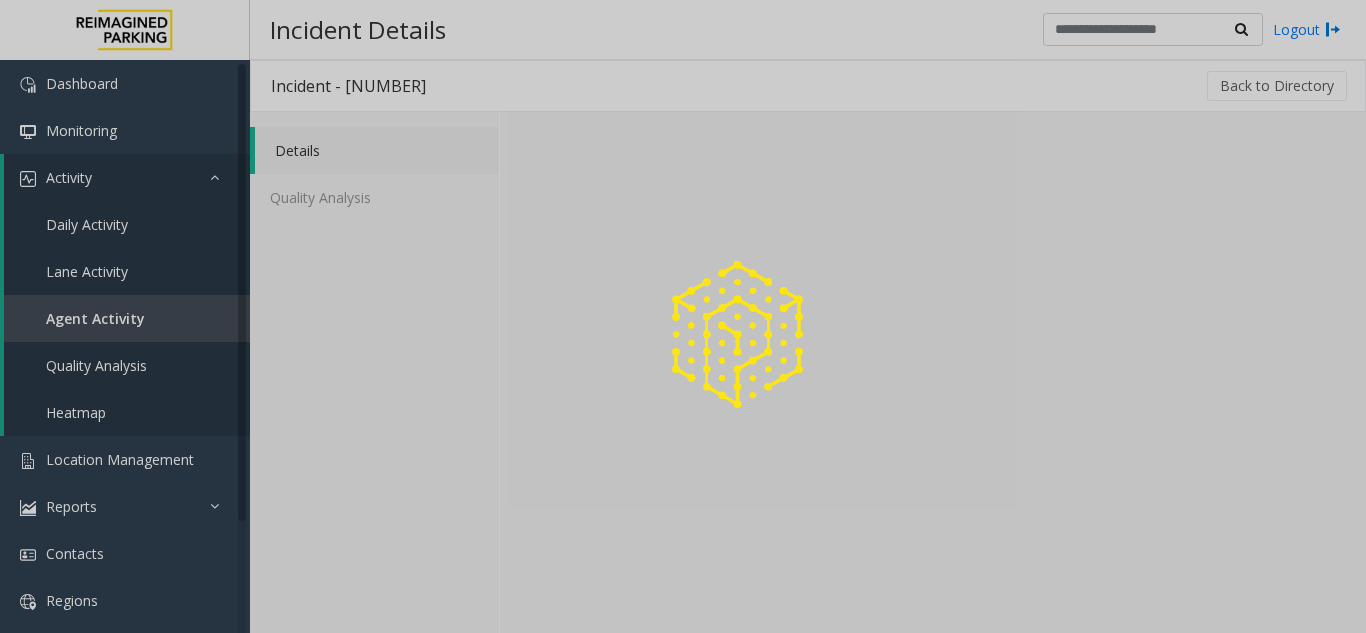 click 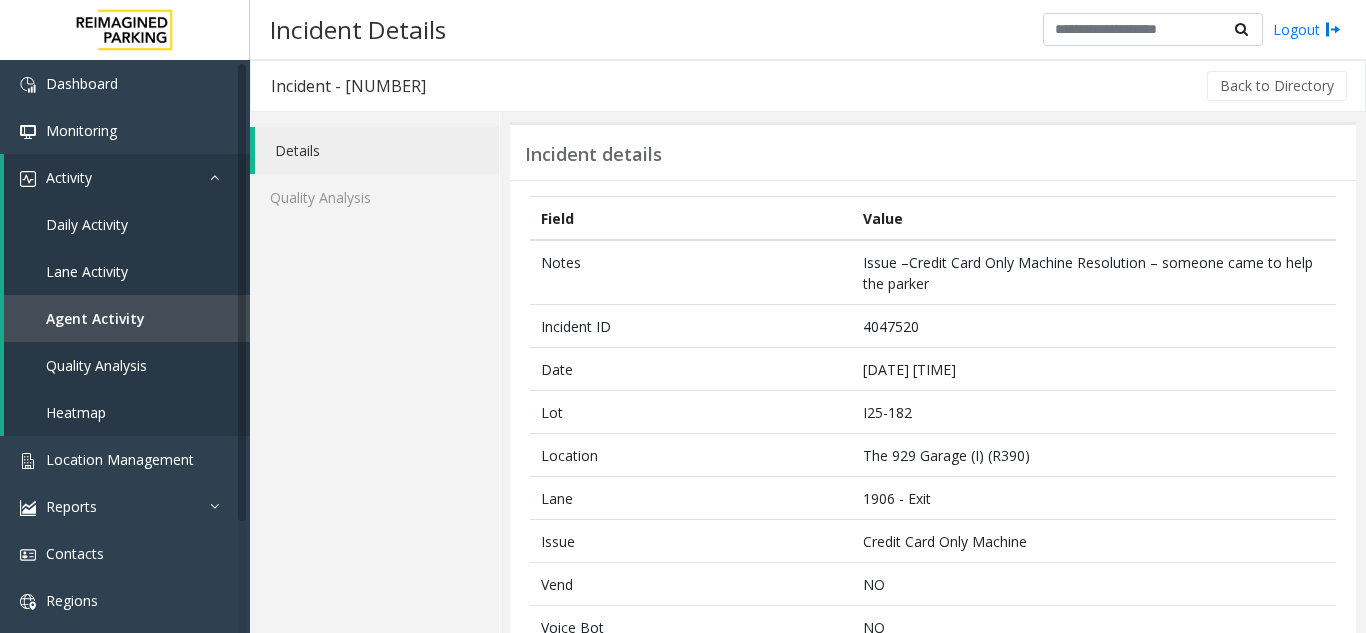 click on "Back to Directory" 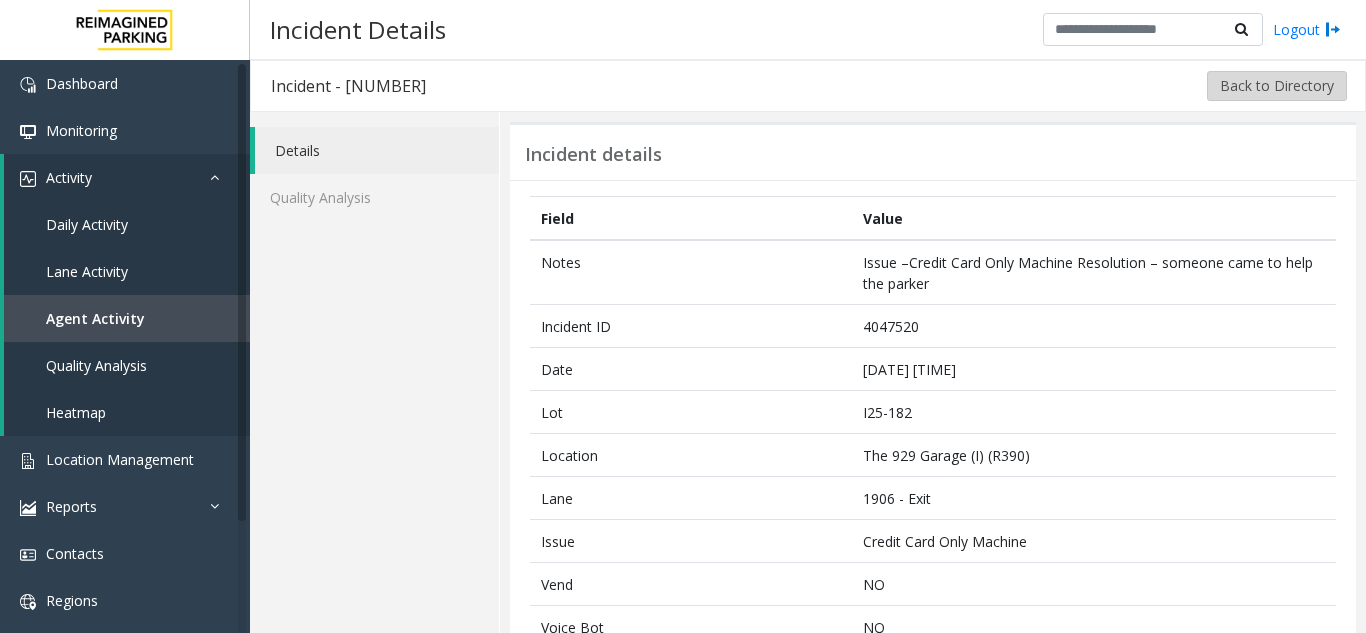 click on "Back to Directory" 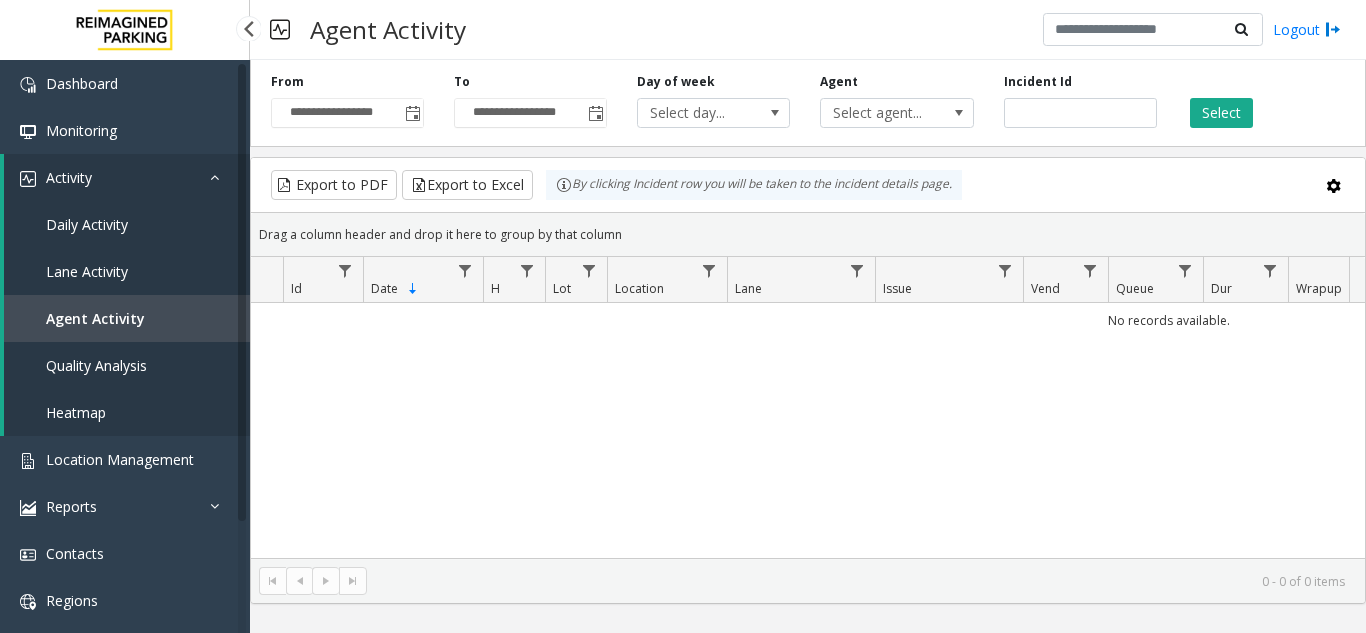 click on "Agent Activity" at bounding box center [127, 318] 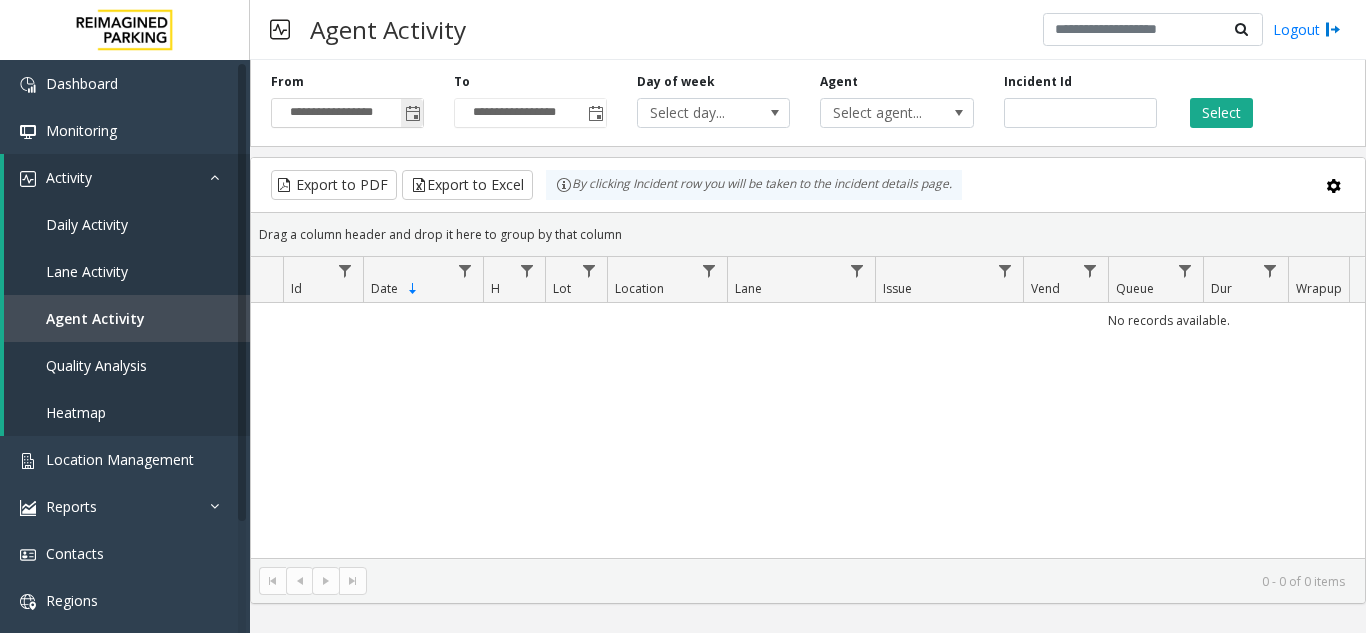 click 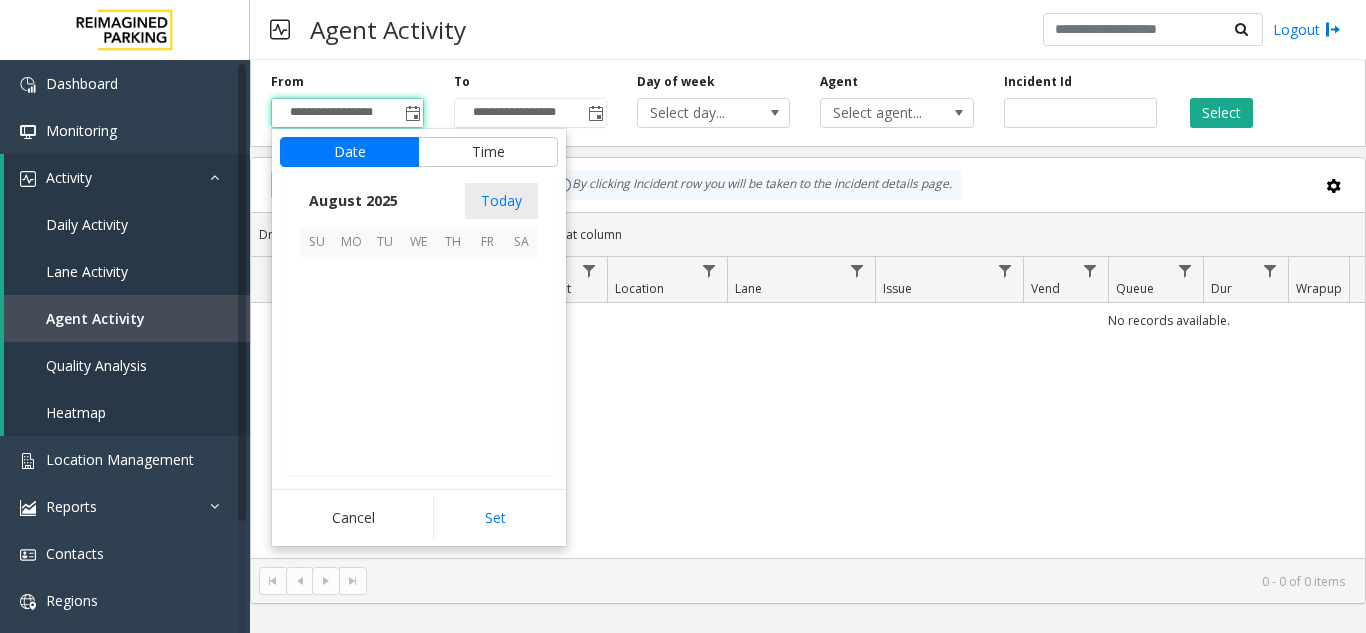 scroll, scrollTop: 358666, scrollLeft: 0, axis: vertical 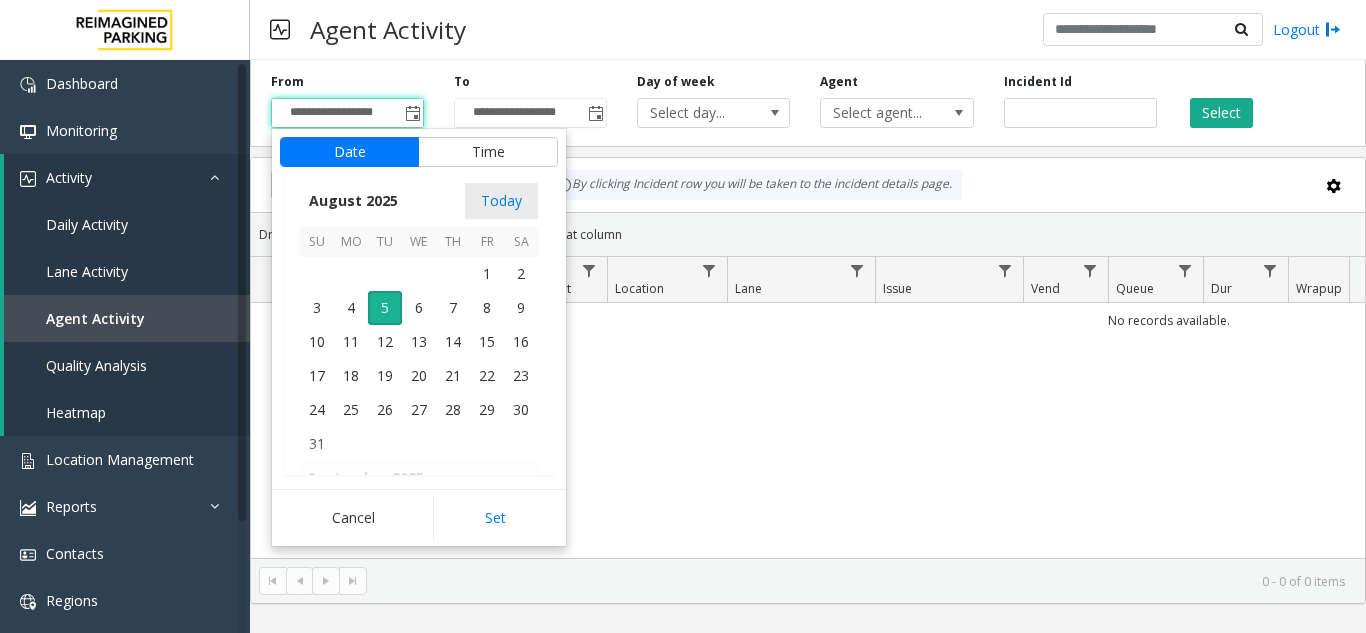 click on "Fr" at bounding box center (487, 242) 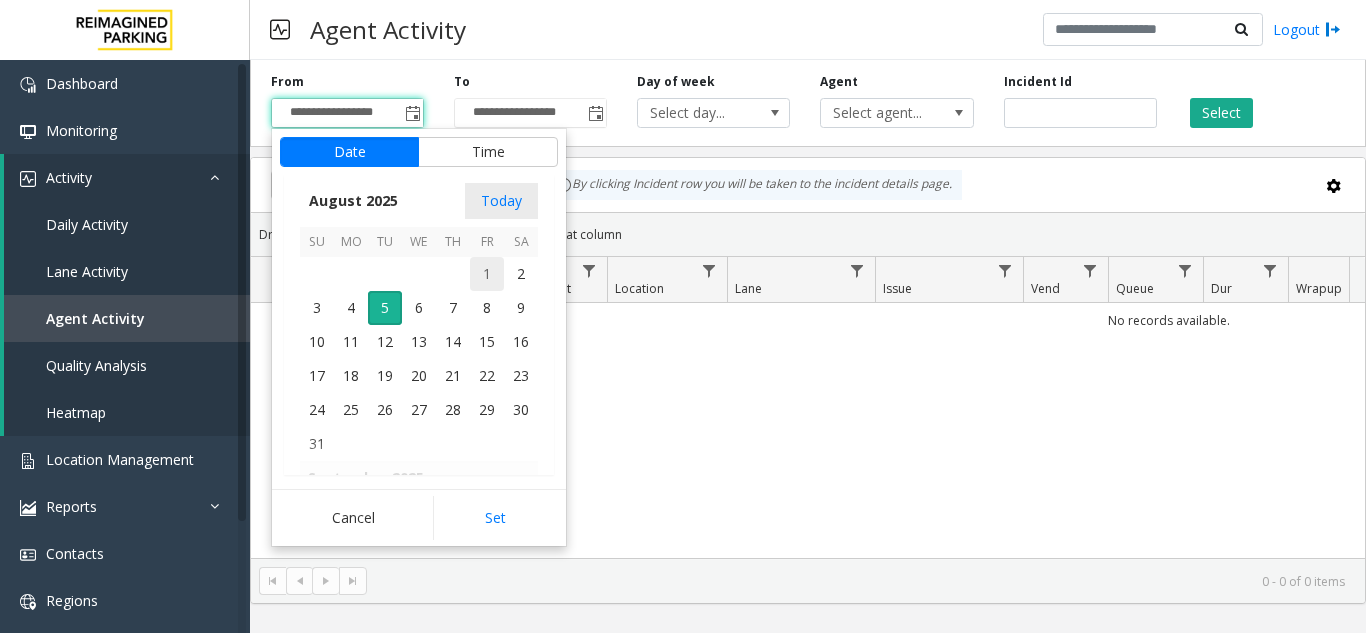 click on "1" at bounding box center (487, 274) 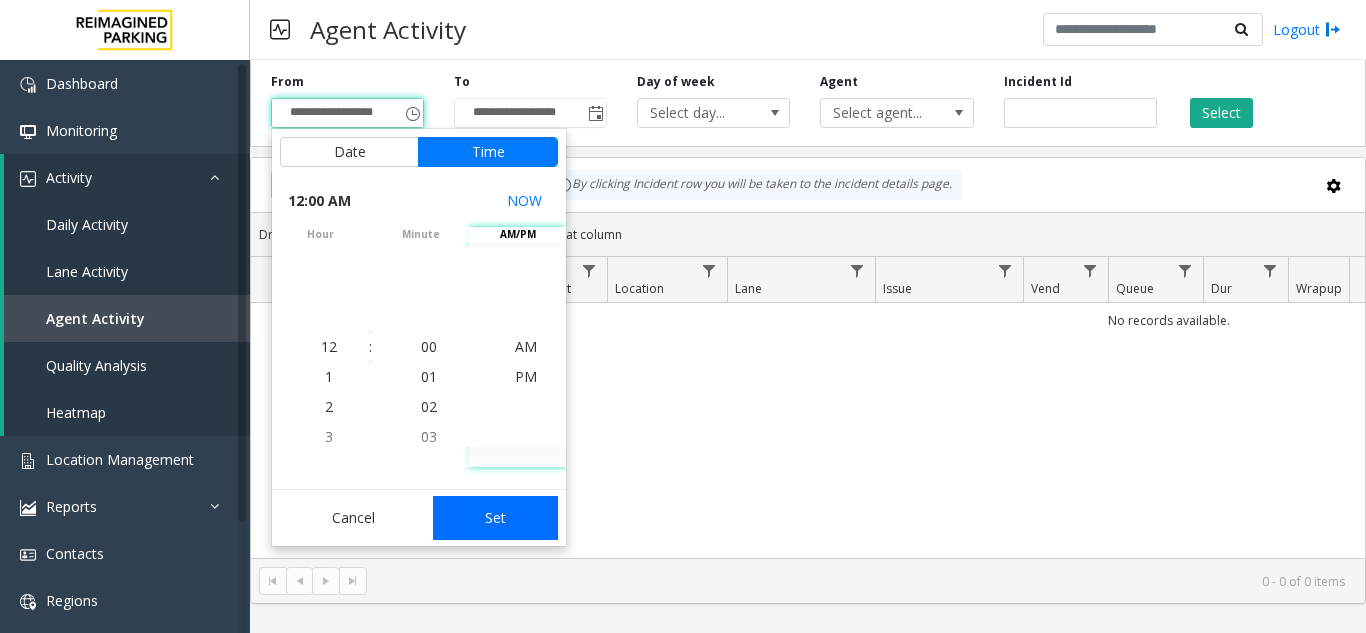 drag, startPoint x: 540, startPoint y: 521, endPoint x: 698, endPoint y: 432, distance: 181.34222 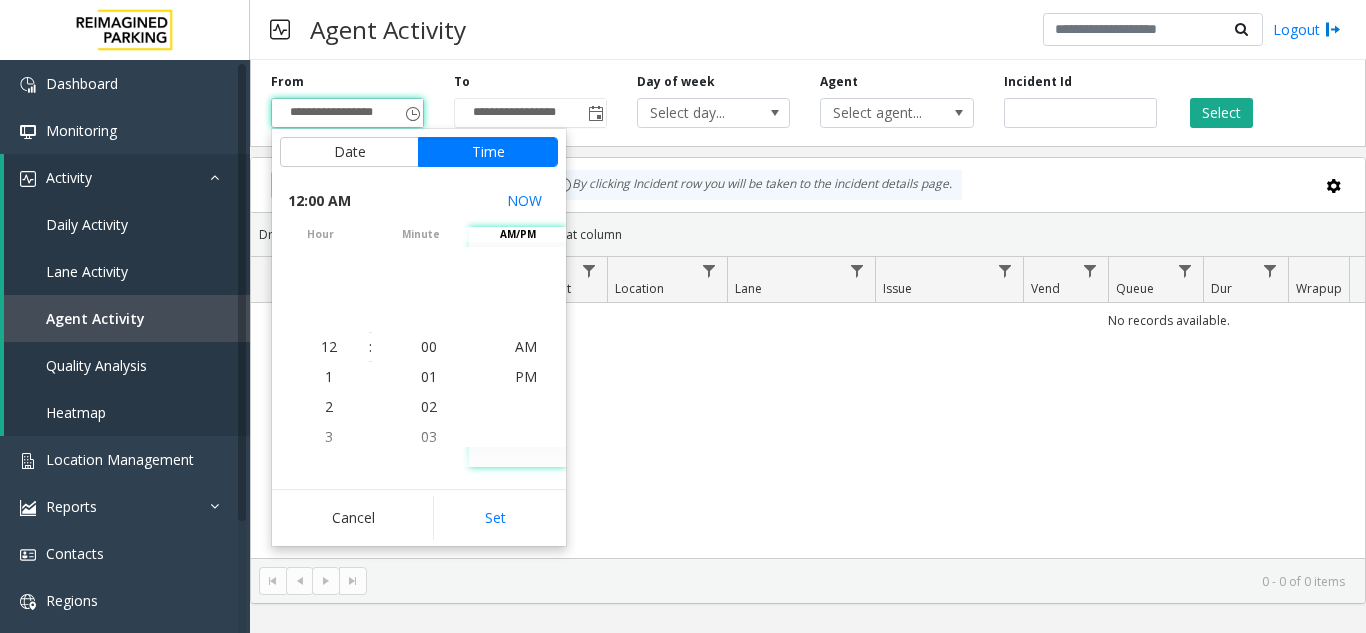 type on "**********" 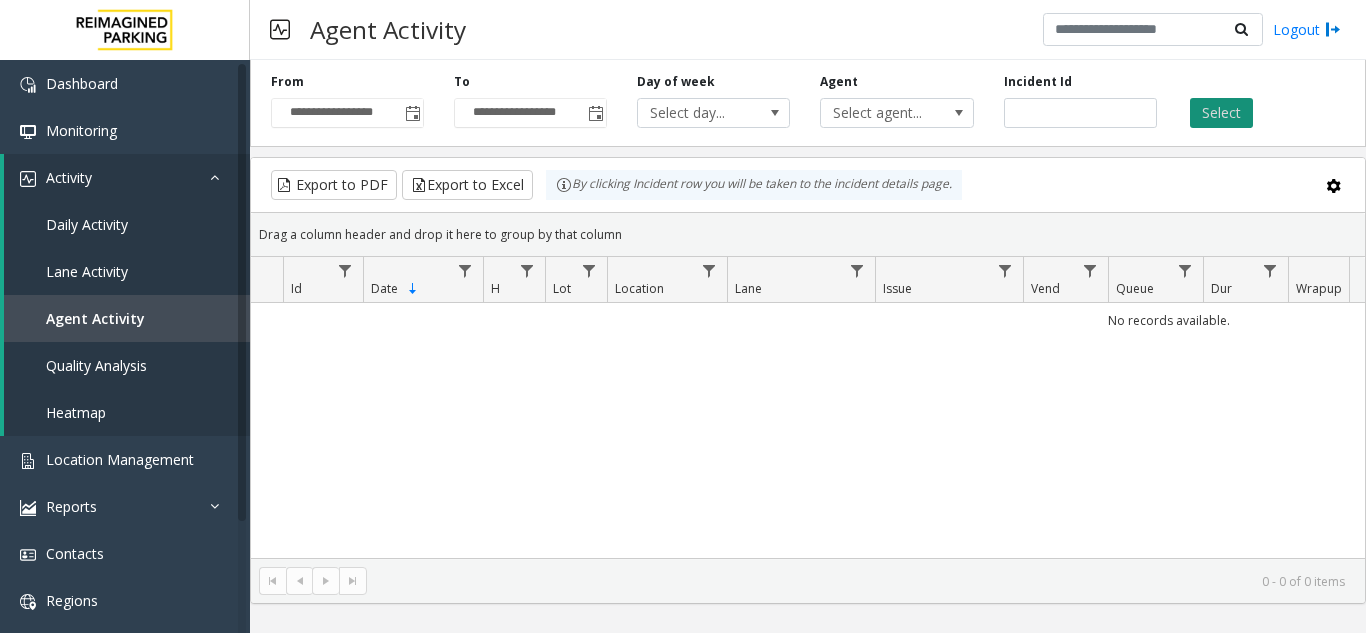 click on "Select" 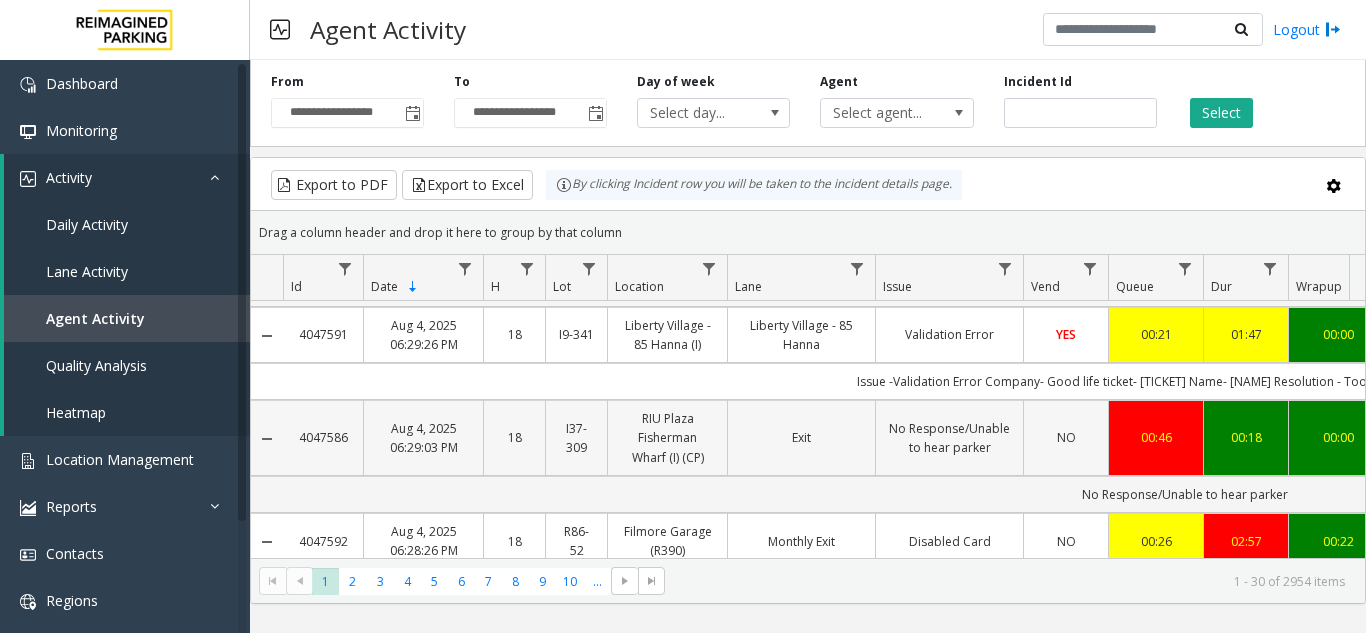 scroll, scrollTop: 300, scrollLeft: 0, axis: vertical 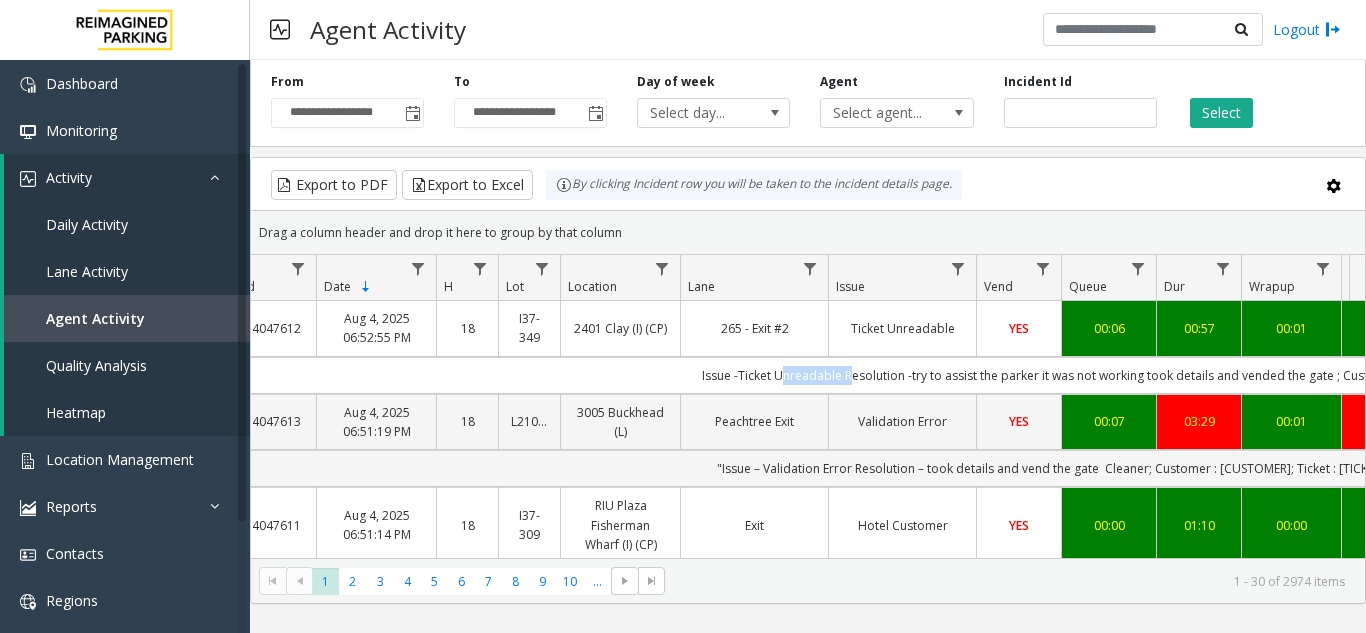 click on "Issue -Ticket Unreadable
Resolution -try to assist the parker it was not working took details and vended the gate
; Customer : [CUSTOMER]; Ticket : [TICKET]" 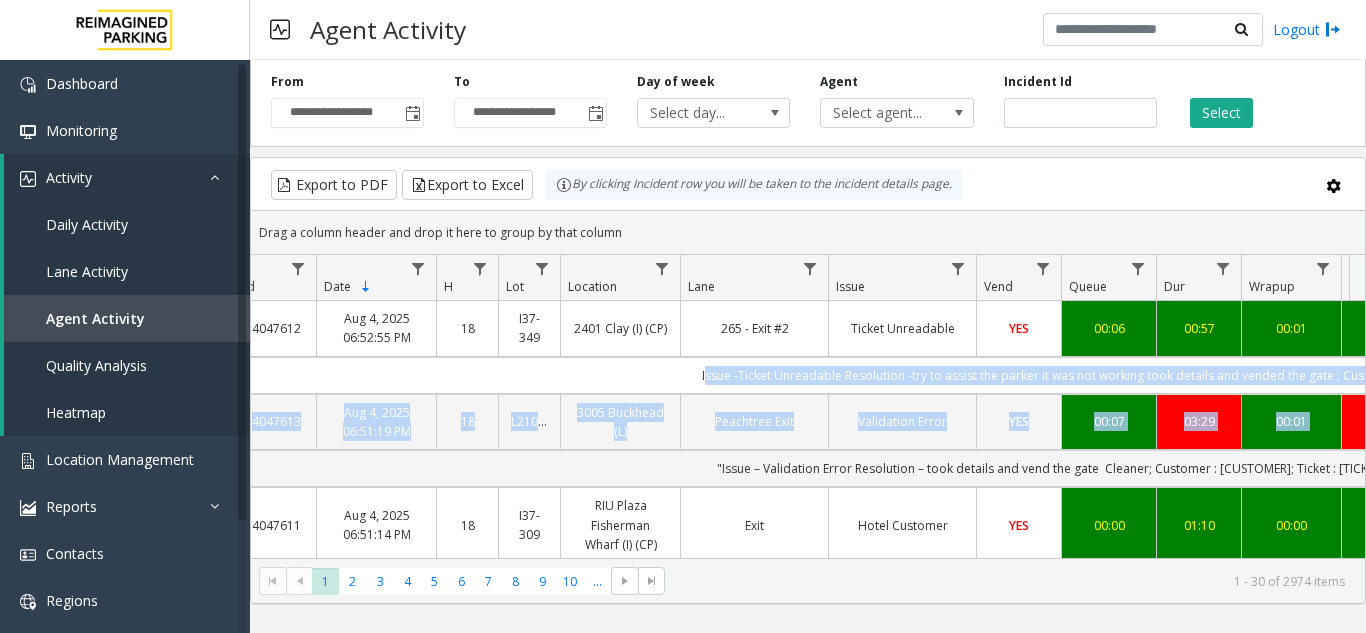 scroll, scrollTop: 0, scrollLeft: 475, axis: horizontal 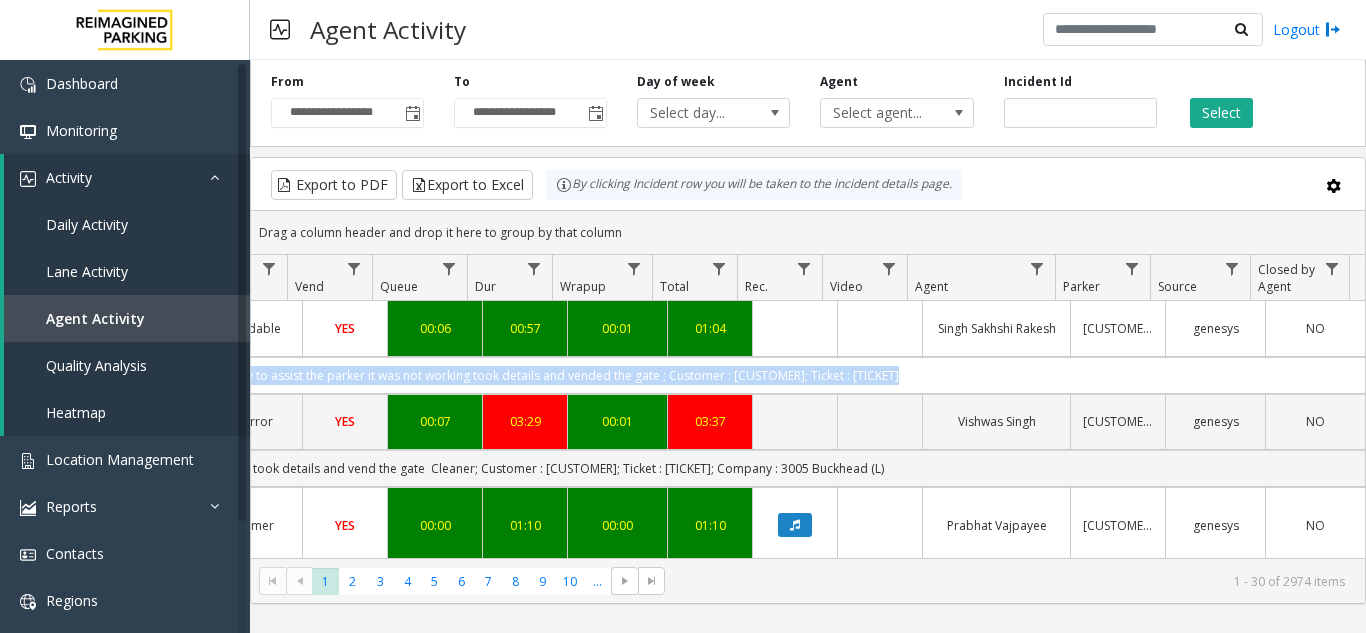 drag, startPoint x: 797, startPoint y: 381, endPoint x: 1031, endPoint y: 380, distance: 234.00214 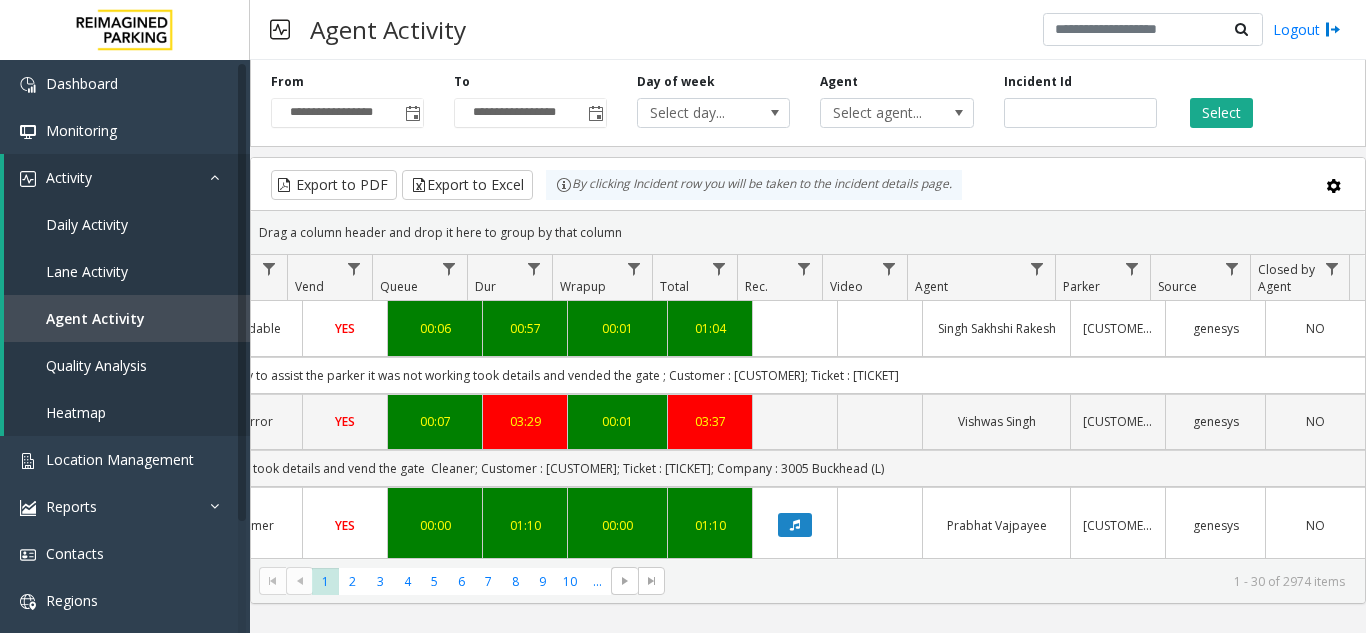 click on "Issue -Ticket Unreadable
Resolution -try to assist the parker it was not working took details and vended the gate
; Customer : [CUSTOMER]; Ticket : [TICKET]" 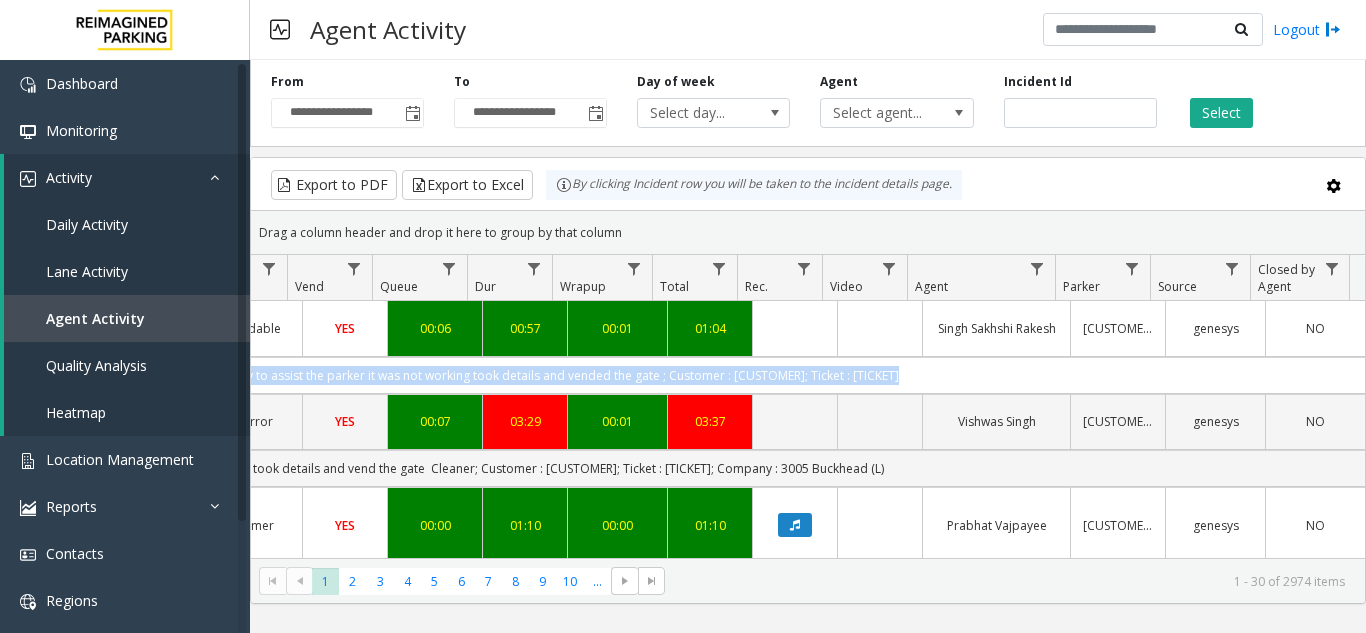 scroll, scrollTop: 0, scrollLeft: 37, axis: horizontal 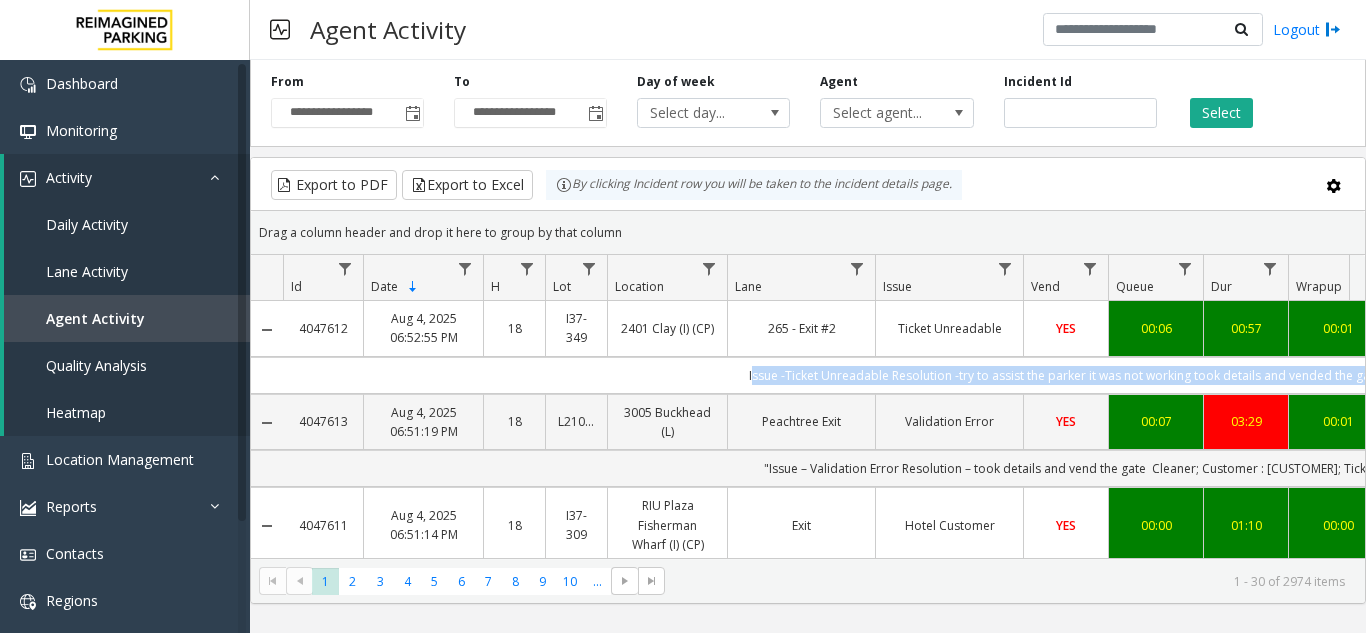 drag, startPoint x: 1031, startPoint y: 380, endPoint x: 749, endPoint y: 378, distance: 282.00708 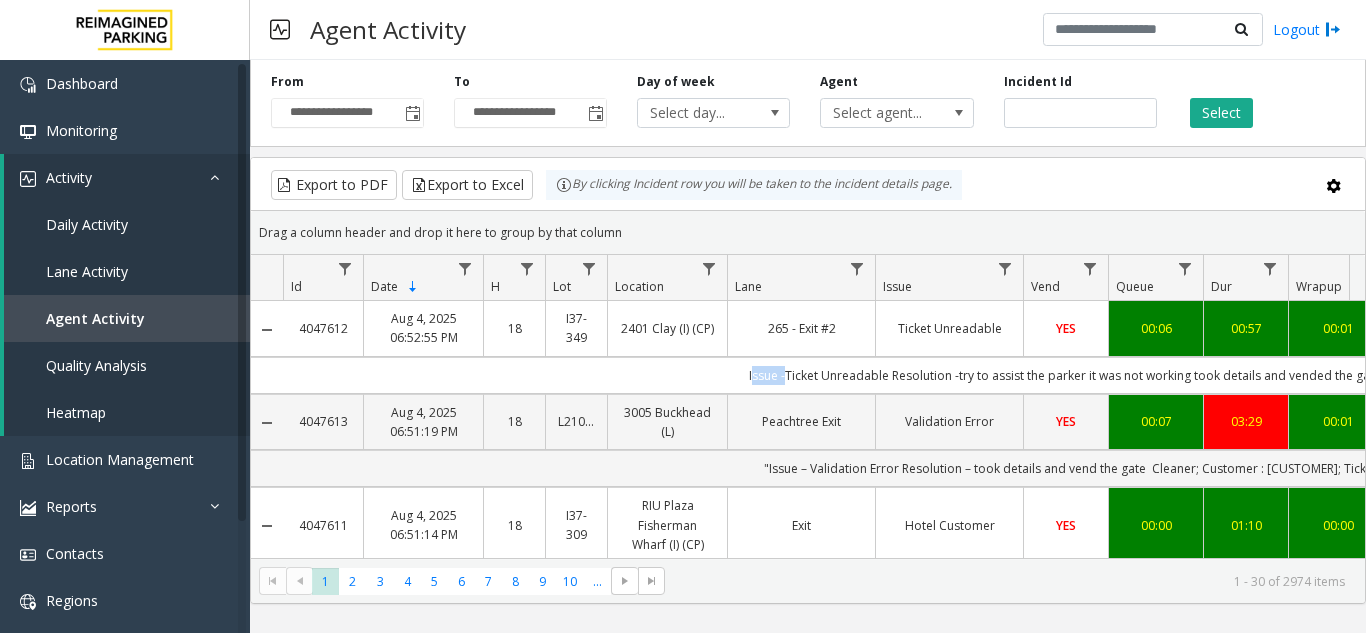 click on "Issue -Ticket Unreadable
Resolution -try to assist the parker it was not working took details and vended the gate
; Customer : [CUSTOMER]; Ticket : [TICKET]" 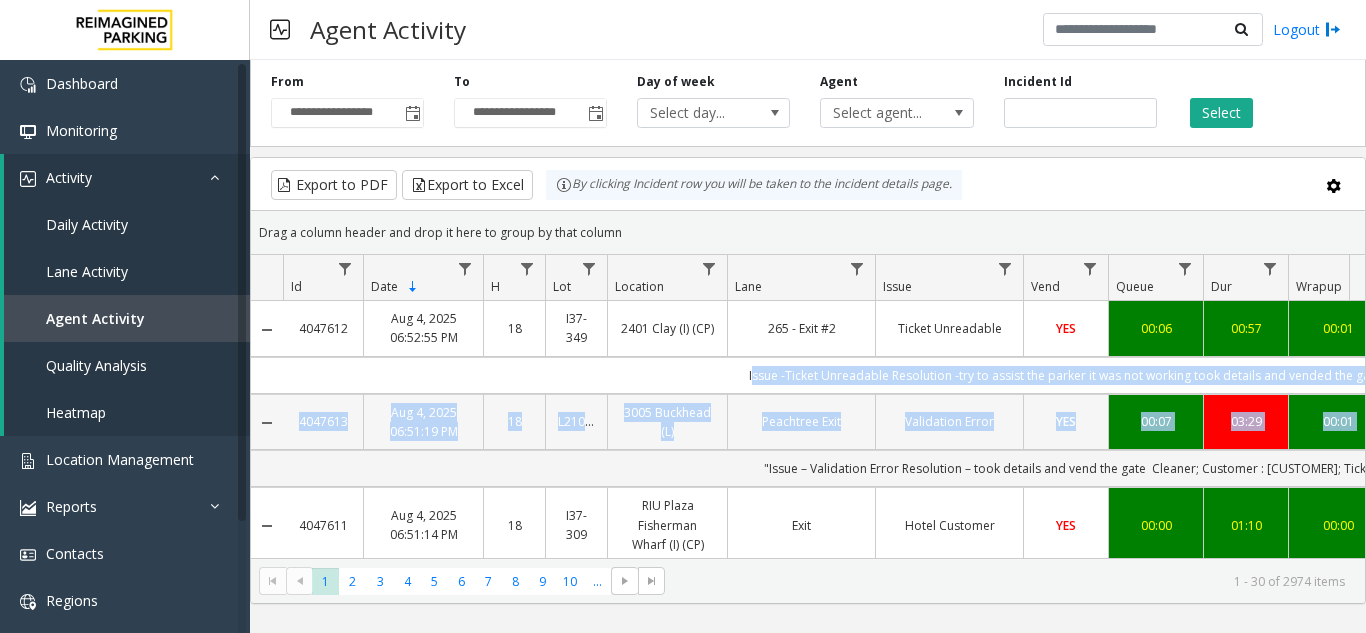 drag, startPoint x: 749, startPoint y: 378, endPoint x: 1300, endPoint y: 402, distance: 551.52246 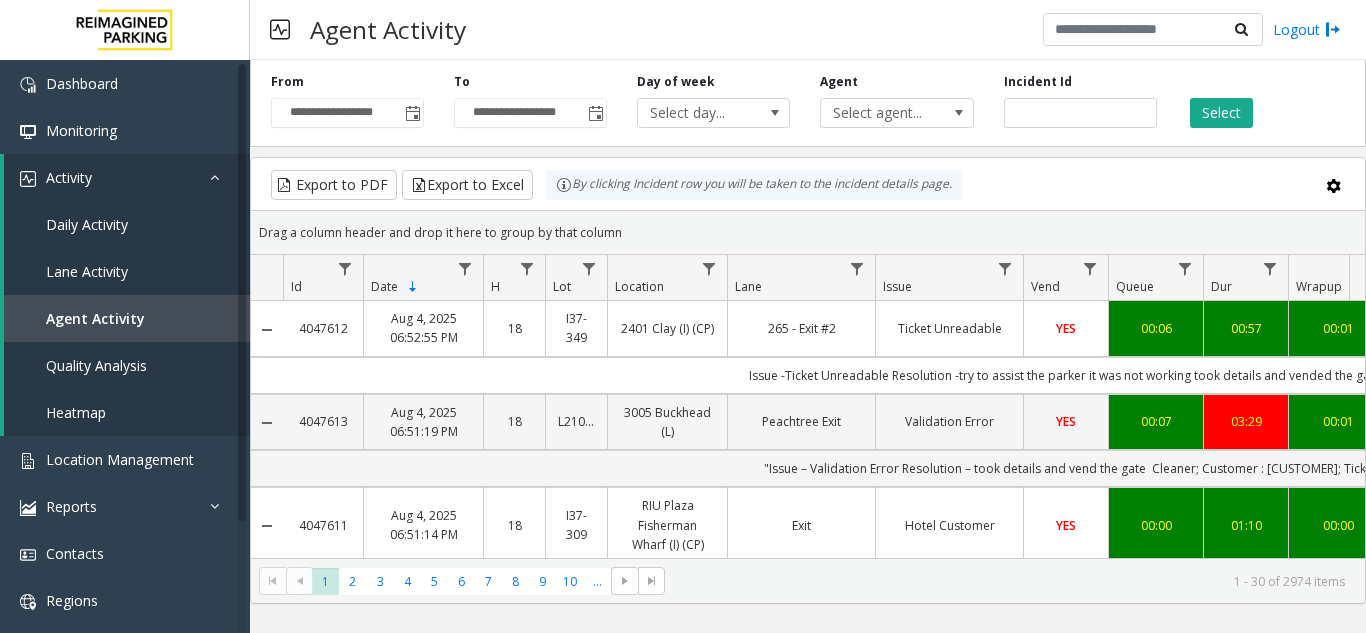 scroll, scrollTop: 0, scrollLeft: 27, axis: horizontal 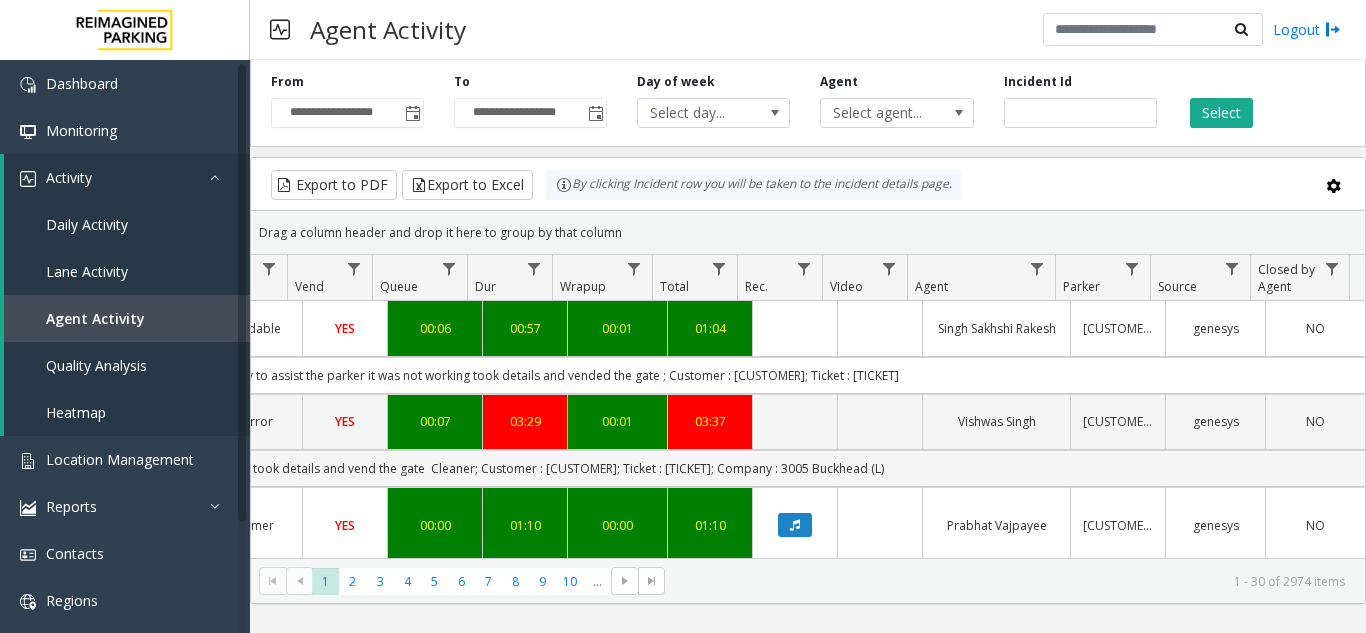 click on "Issue -Ticket Unreadable
Resolution -try to assist the parker it was not working took details and vended the gate
; Customer : [CUSTOMER]; Ticket : [TICKET]" 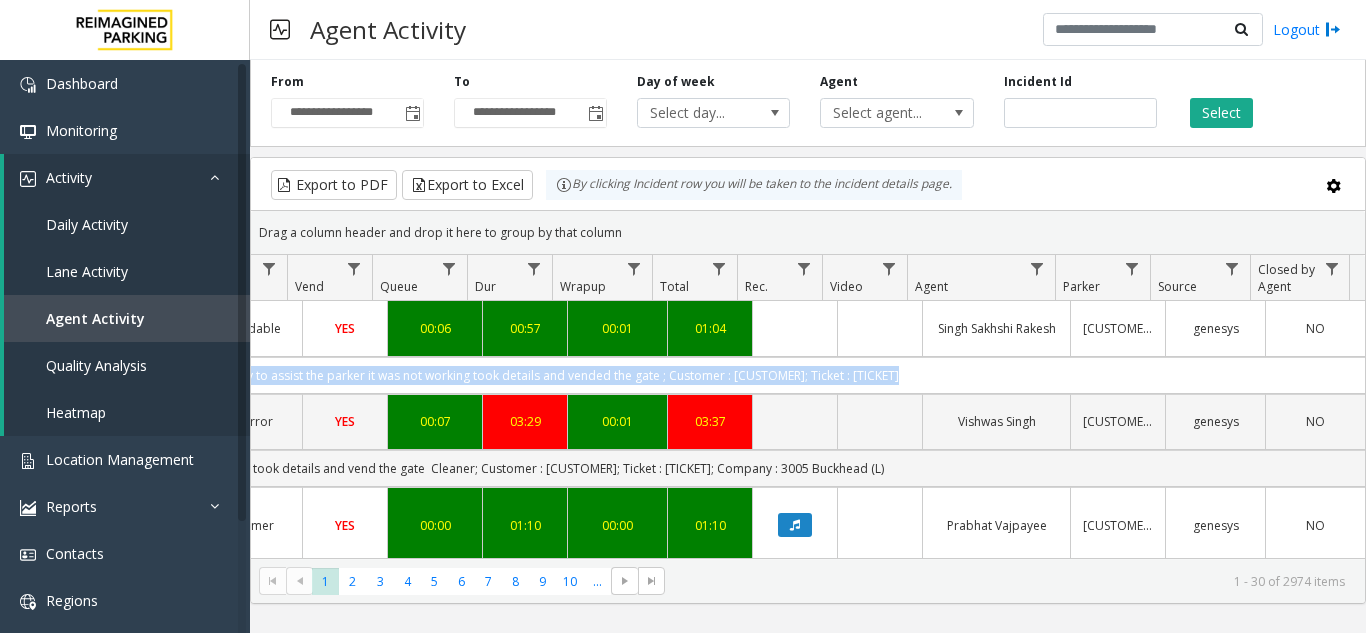 click on "Issue -Ticket Unreadable
Resolution -try to assist the parker it was not working took details and vended the gate
; Customer : [CUSTOMER]; Ticket : [TICKET]" 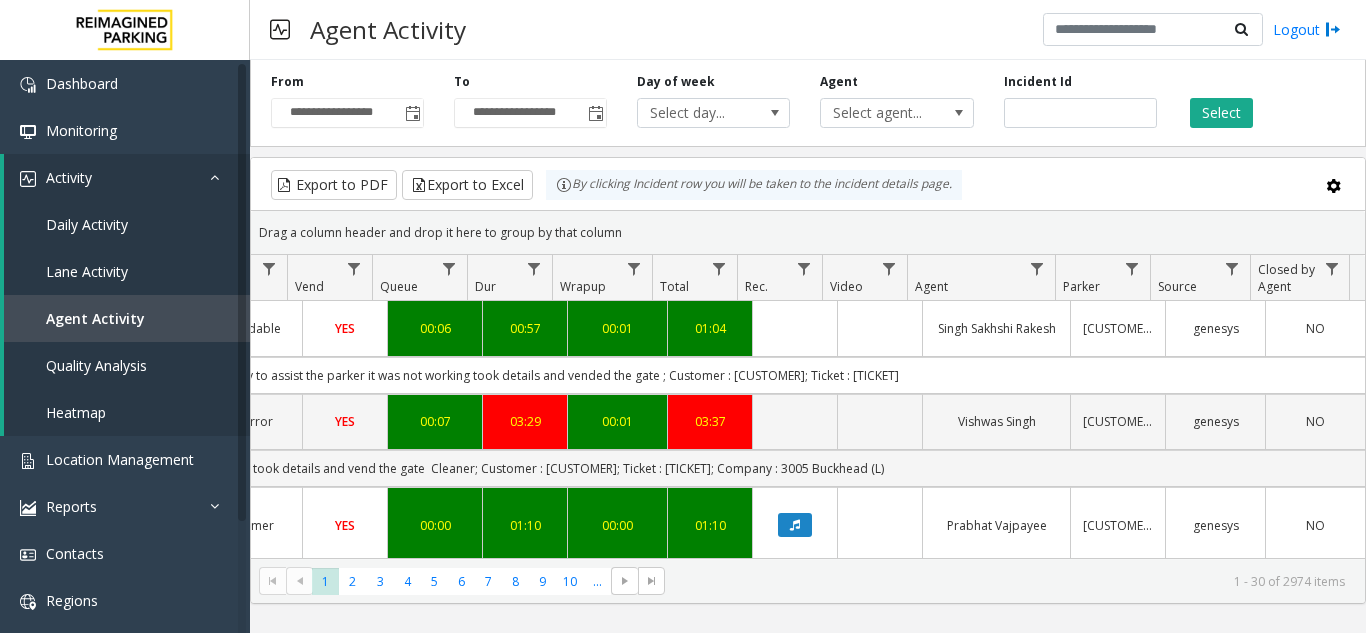 scroll, scrollTop: 0, scrollLeft: 461, axis: horizontal 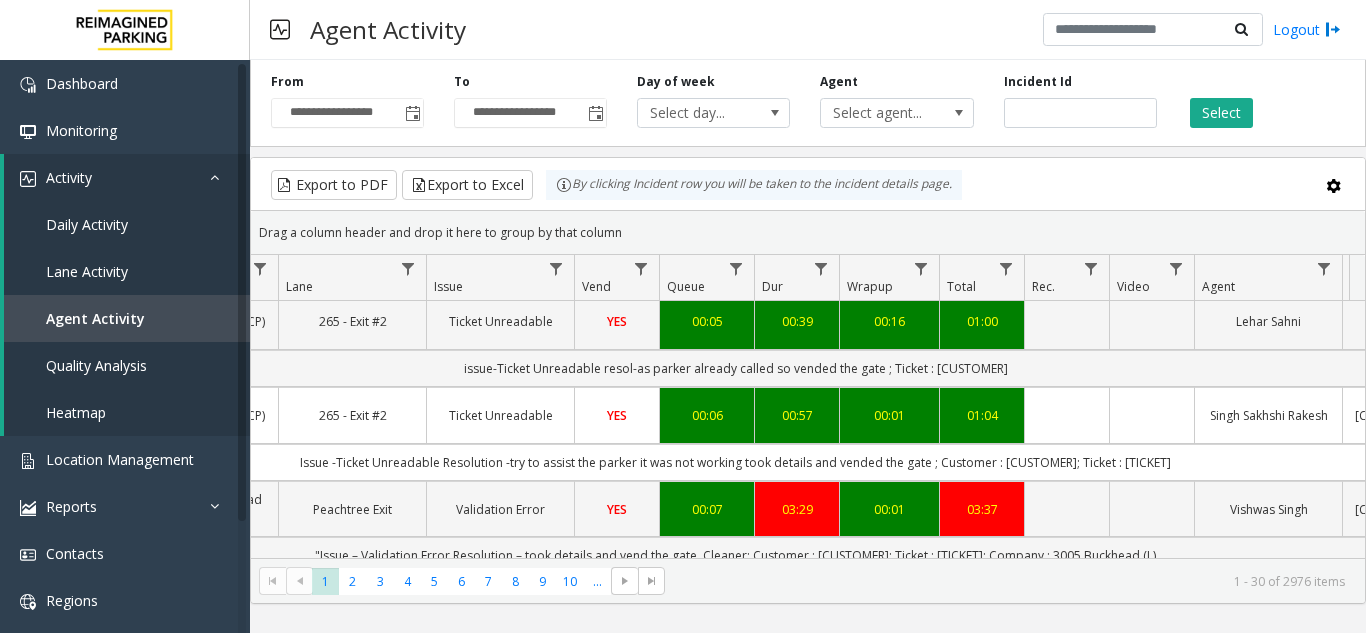 click on "Issue -Ticket Unreadable
Resolution -try to assist the parker it was not working took details and vended the gate
; Customer : [CUSTOMER]; Ticket : [TICKET]" 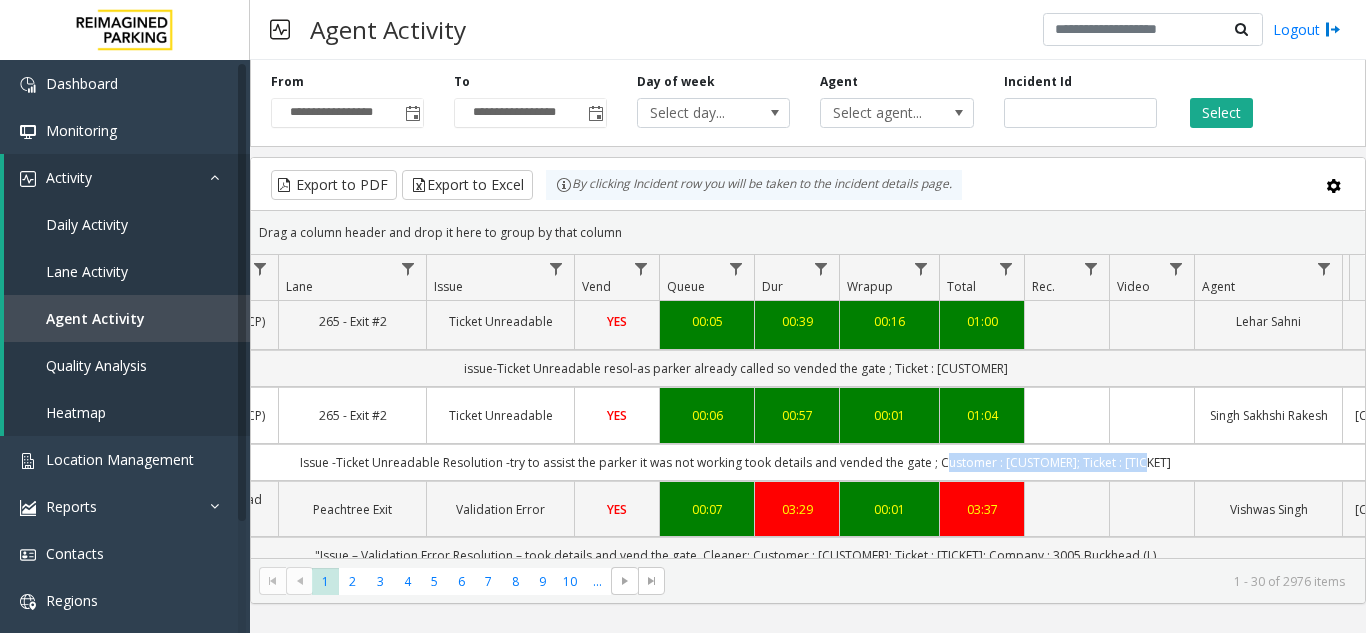 drag, startPoint x: 955, startPoint y: 466, endPoint x: 1145, endPoint y: 443, distance: 191.38704 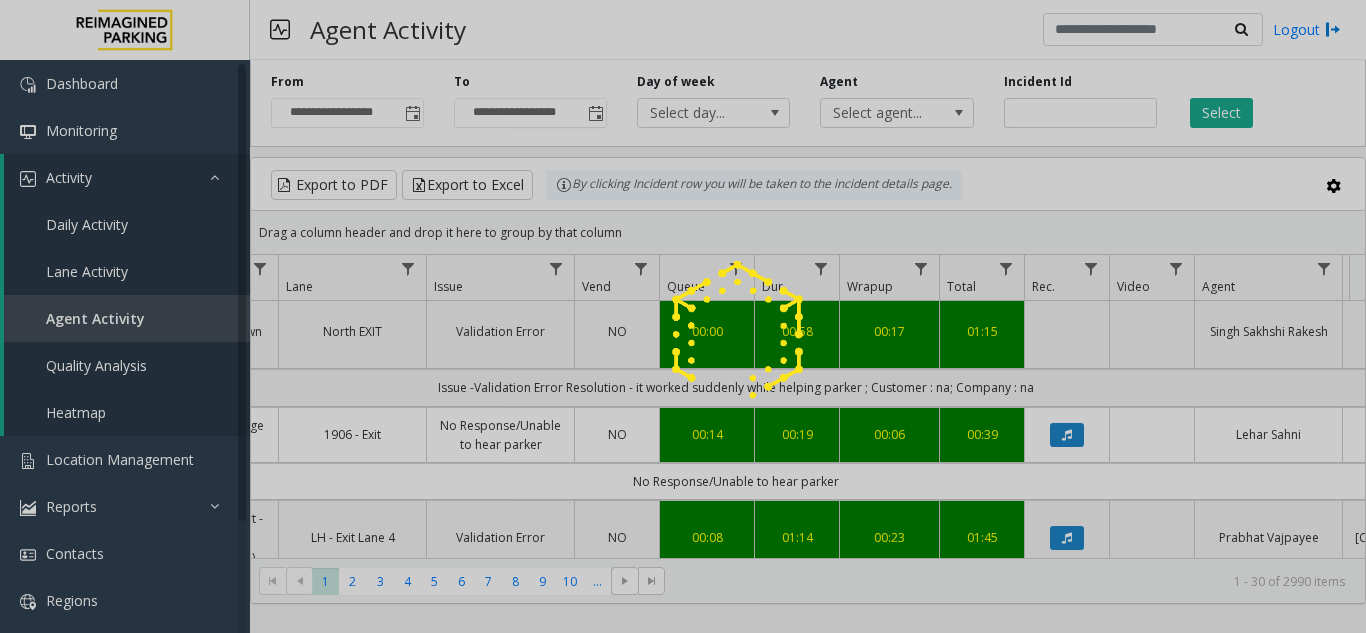 click on "Agent Activity Logout  From To Day of week Select day... Agent Select agent... Incident Id Select Export to PDF  Export to Excel By clicking Incident row you will be taken to the incident details page.   Drag a column header and drop it here to group by that column  Id Date Sorted Descending H Lot Location Lane Issue Vend Queue Dur Wrapup Total Rec. Video Agent Parker Source Closed by Agent  4047629   Aug 4, 2025 07:08:21 PM
19   I27-153   St. Mary Medical Center (I)   1 Shrader Exit (Visitor/ Patient)   Disabled Card   NO   00:00   01:43   00:01   01:44   Kumari Mohak   NA   genesys   NO   Issue -Disabled Card
Resolution - ask to go to monthly gate ; Customer : NA; Monthly Card : NA" at bounding box center [683, 316] 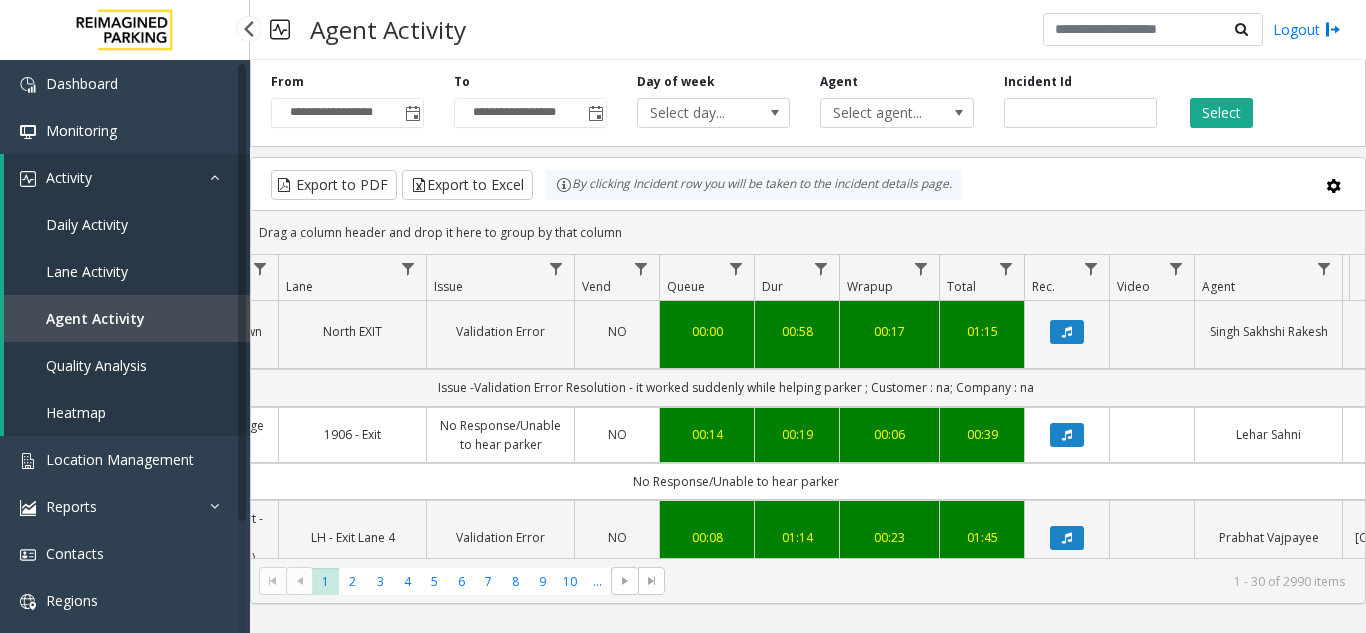 click on "Activity" at bounding box center [127, 177] 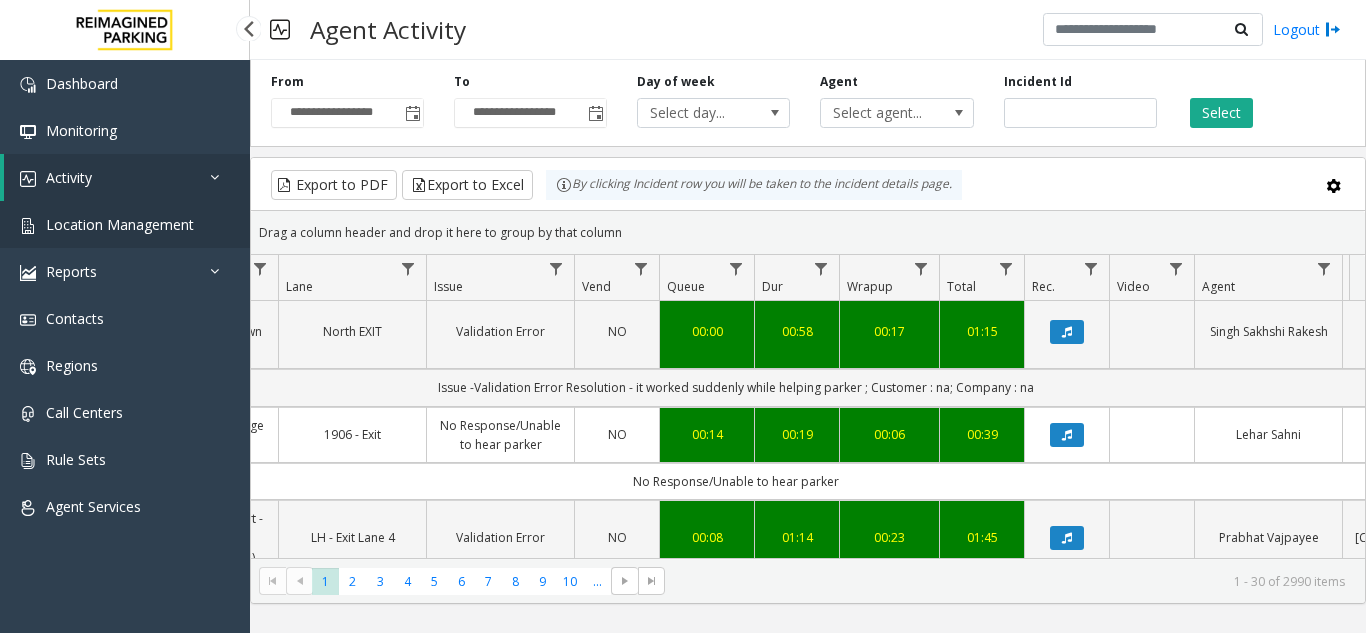 click on "Location Management" at bounding box center (120, 224) 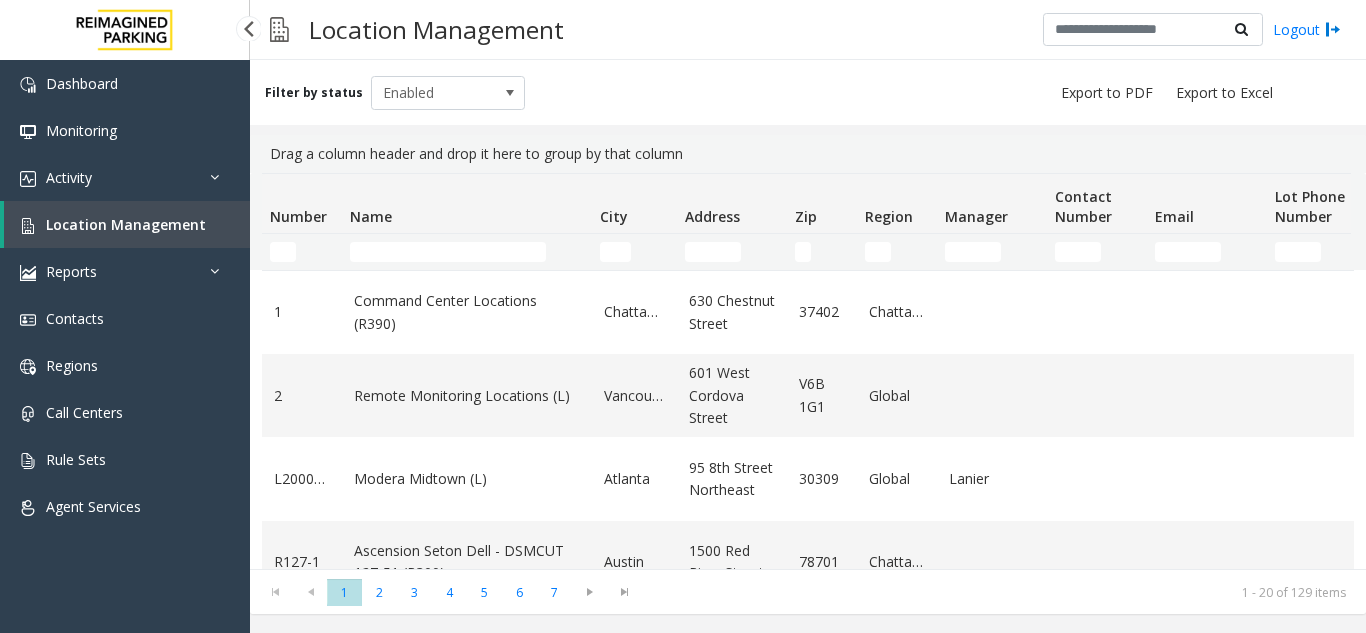 click on "Location Management" at bounding box center [127, 224] 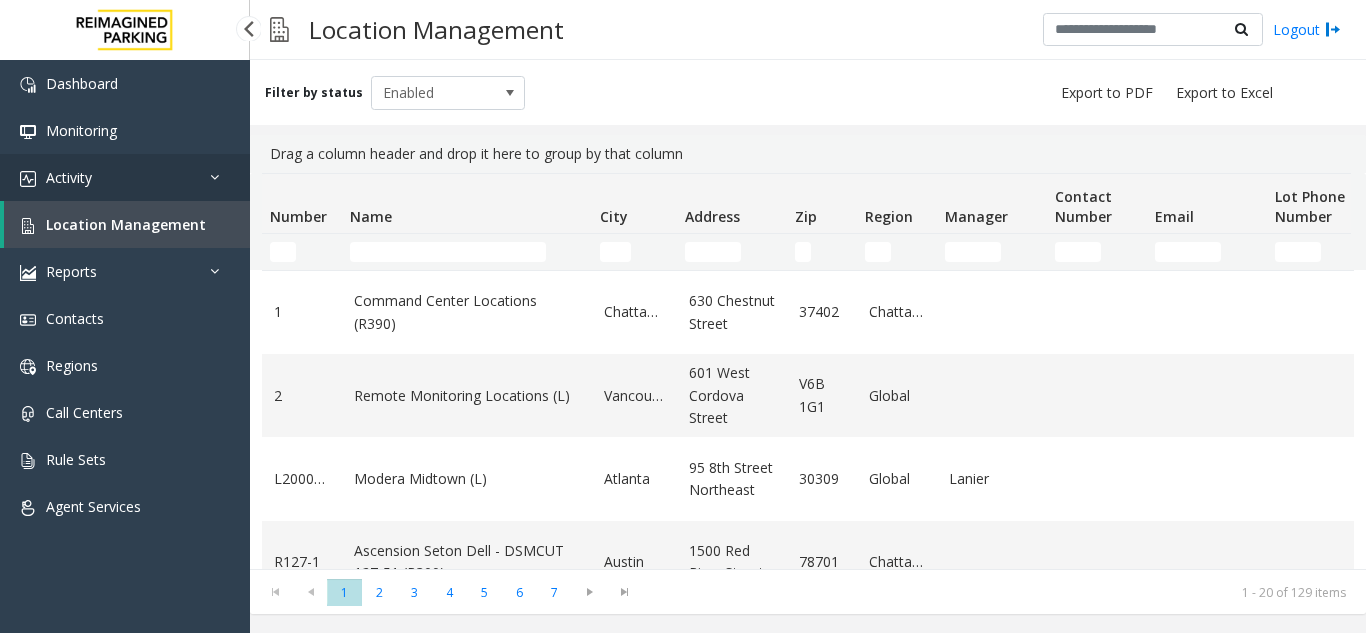 click on "Activity" at bounding box center [125, 177] 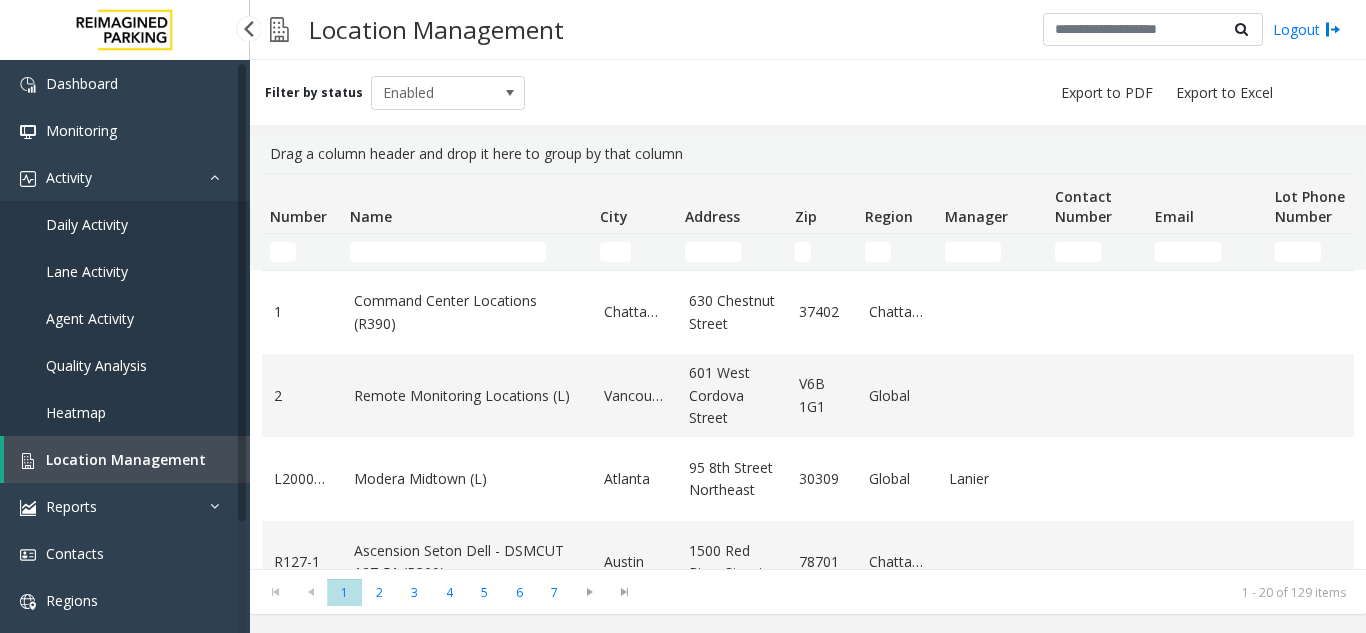 click on "Agent Activity" at bounding box center [125, 318] 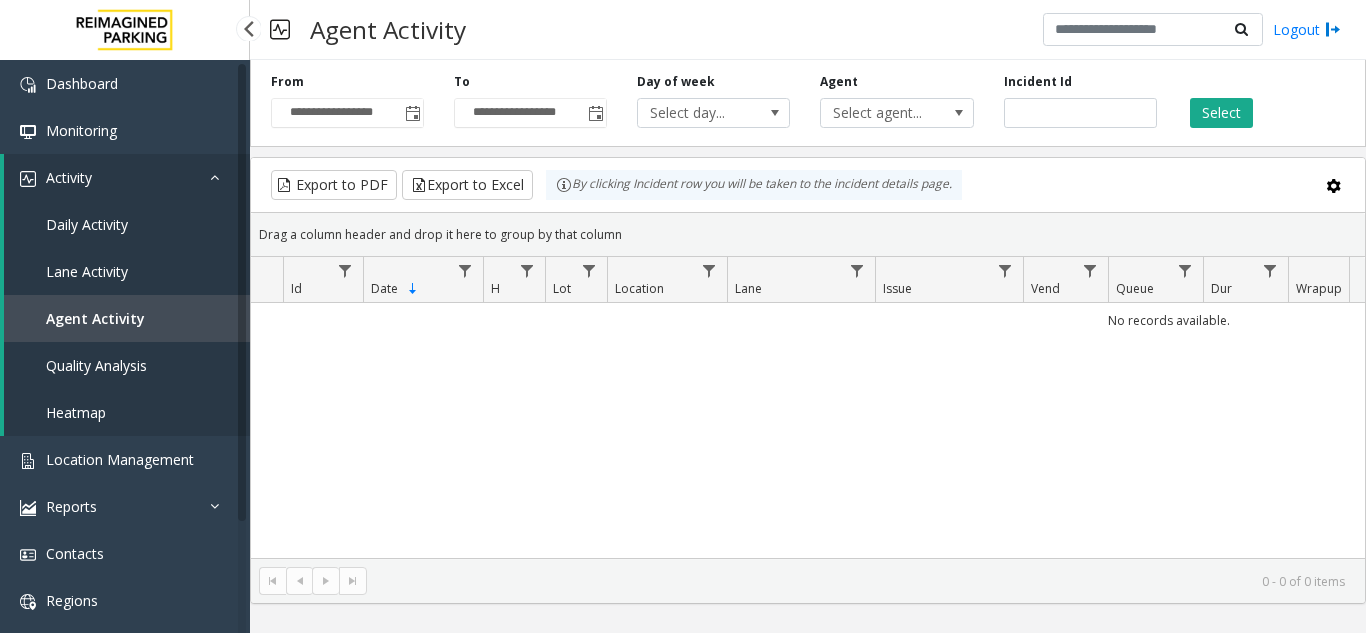 click on "Activity" at bounding box center (127, 177) 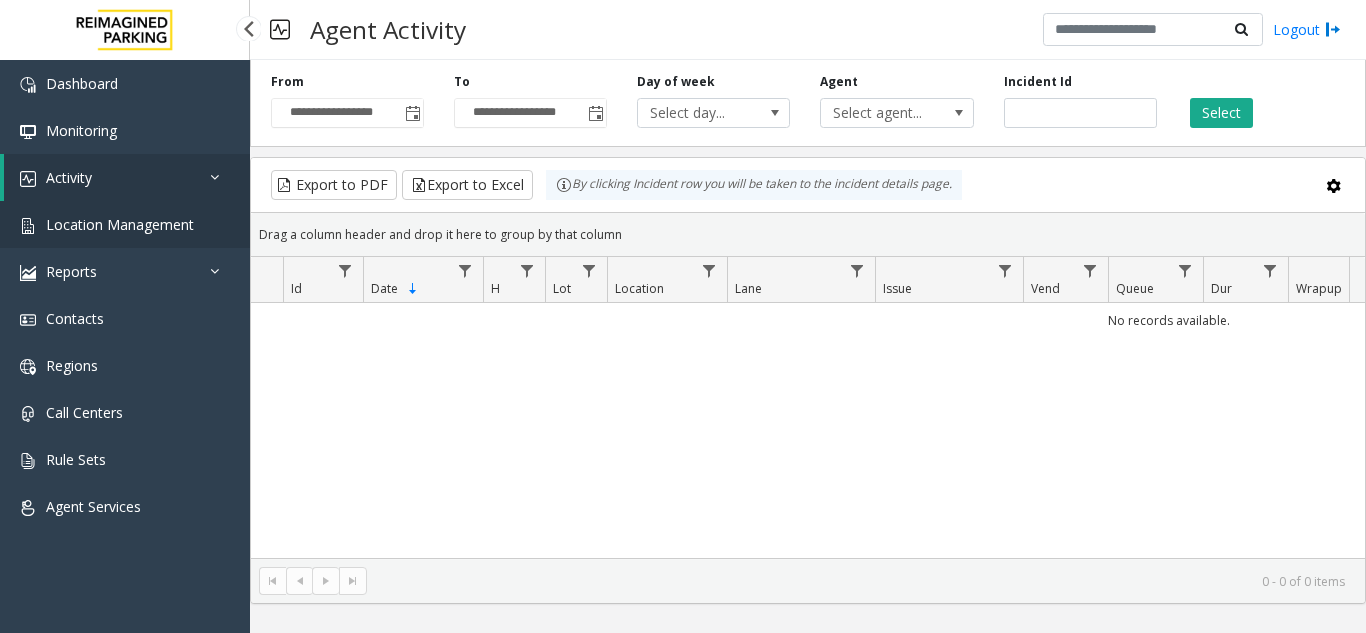 click on "Location Management" at bounding box center (125, 224) 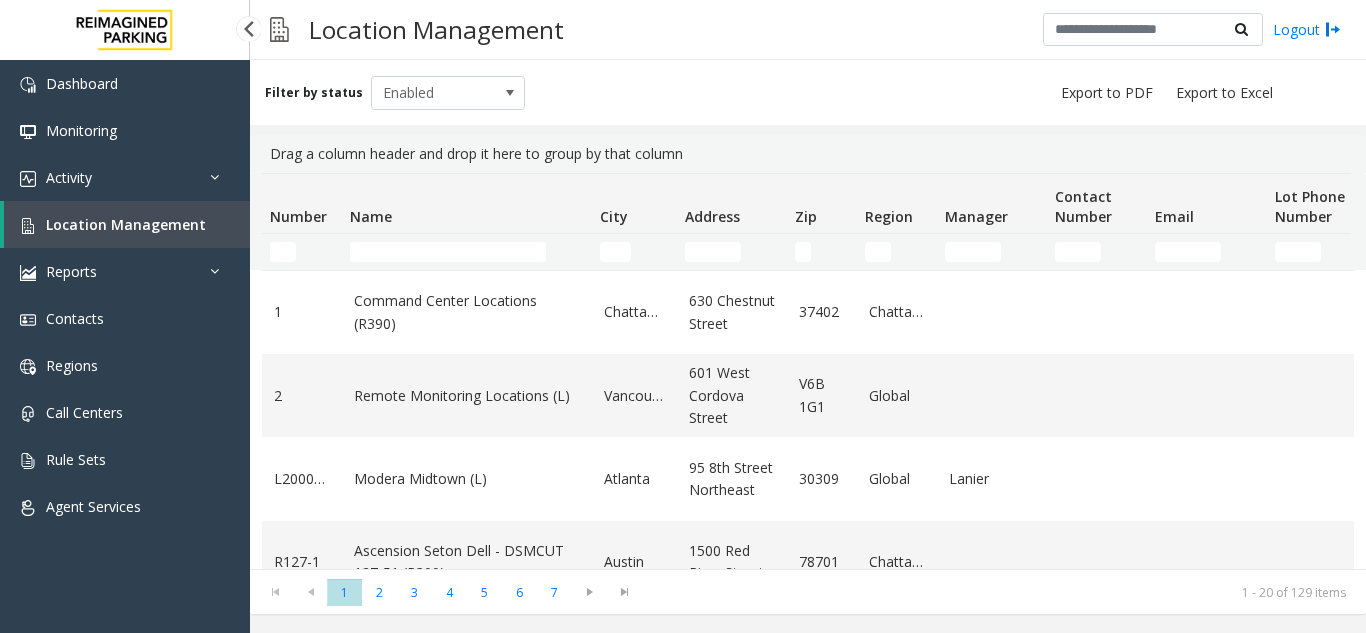 click on "Location Management" at bounding box center (126, 224) 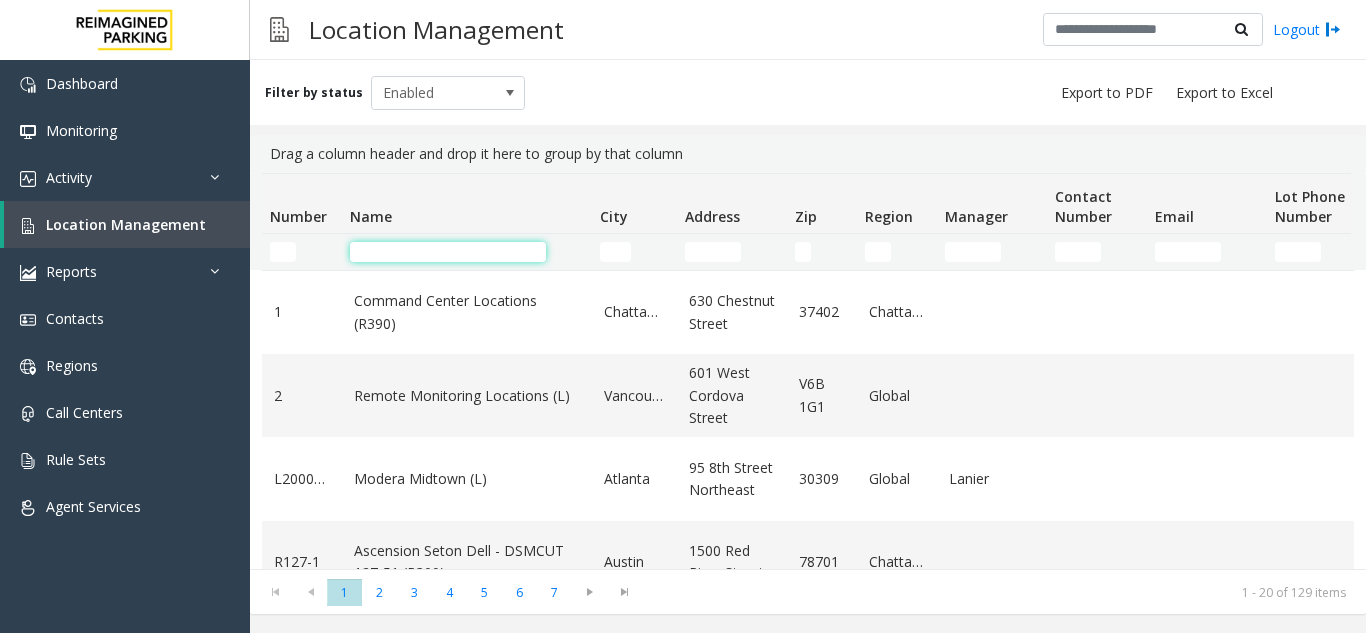 click 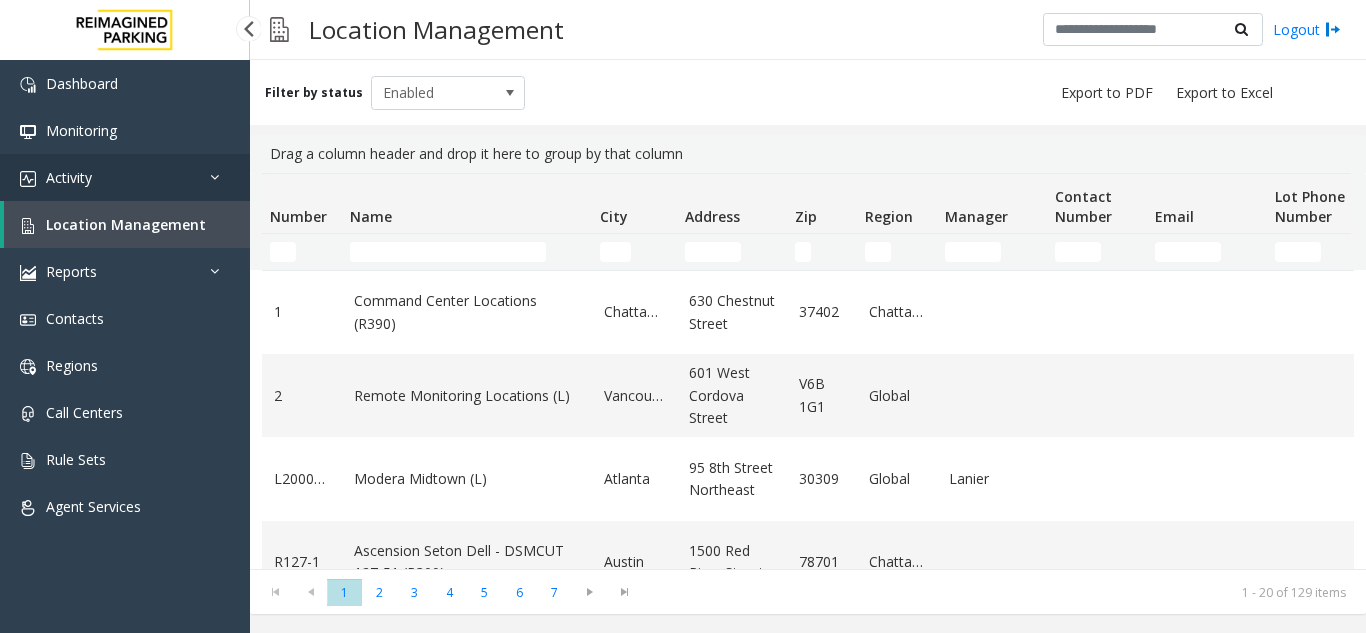 click on "Activity" at bounding box center (69, 177) 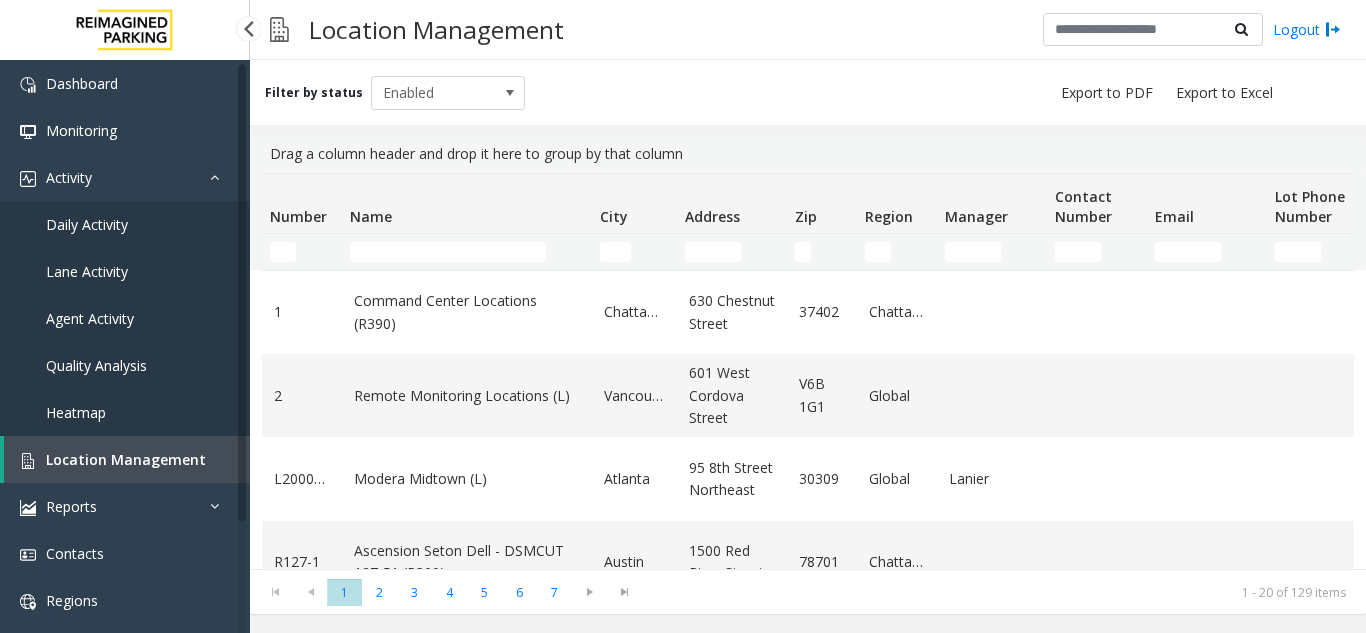 click on "Agent Activity" at bounding box center [125, 318] 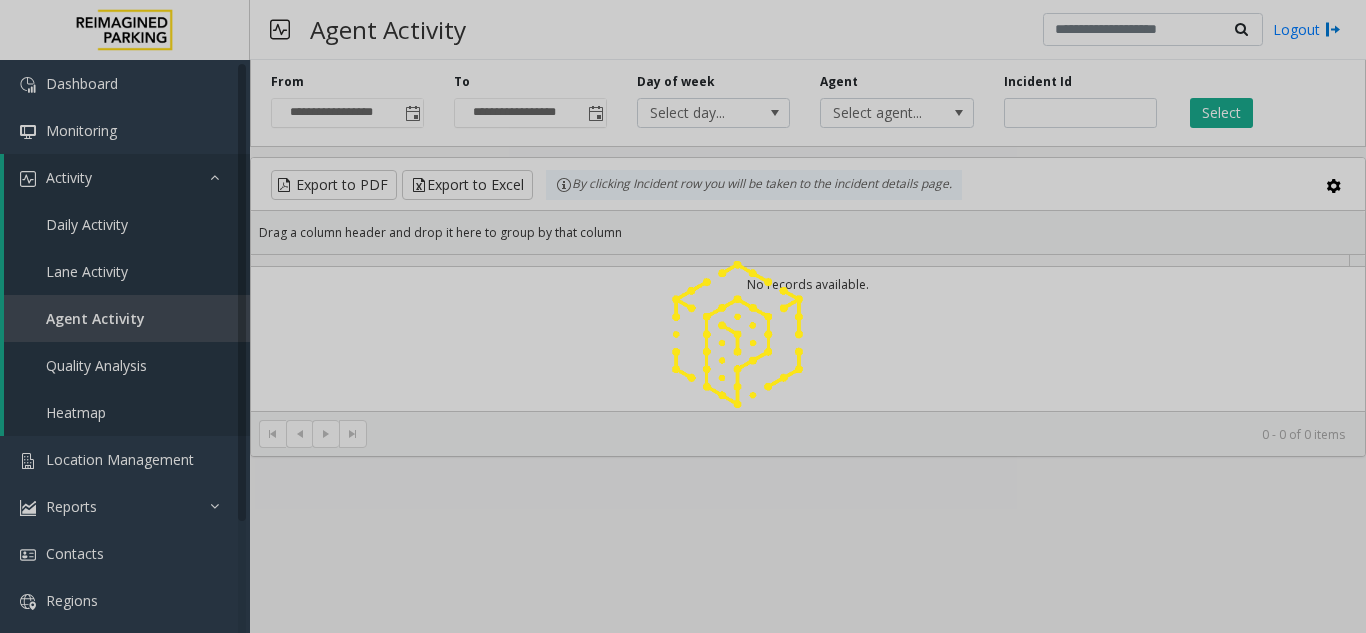 click 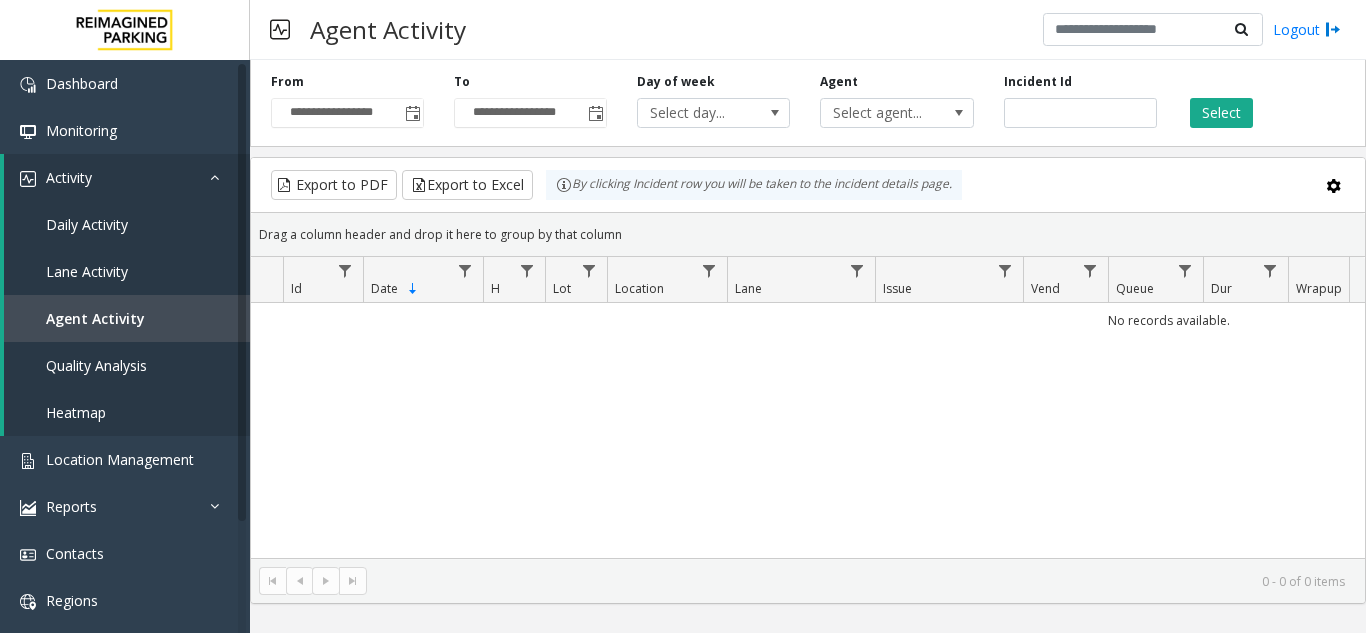 click 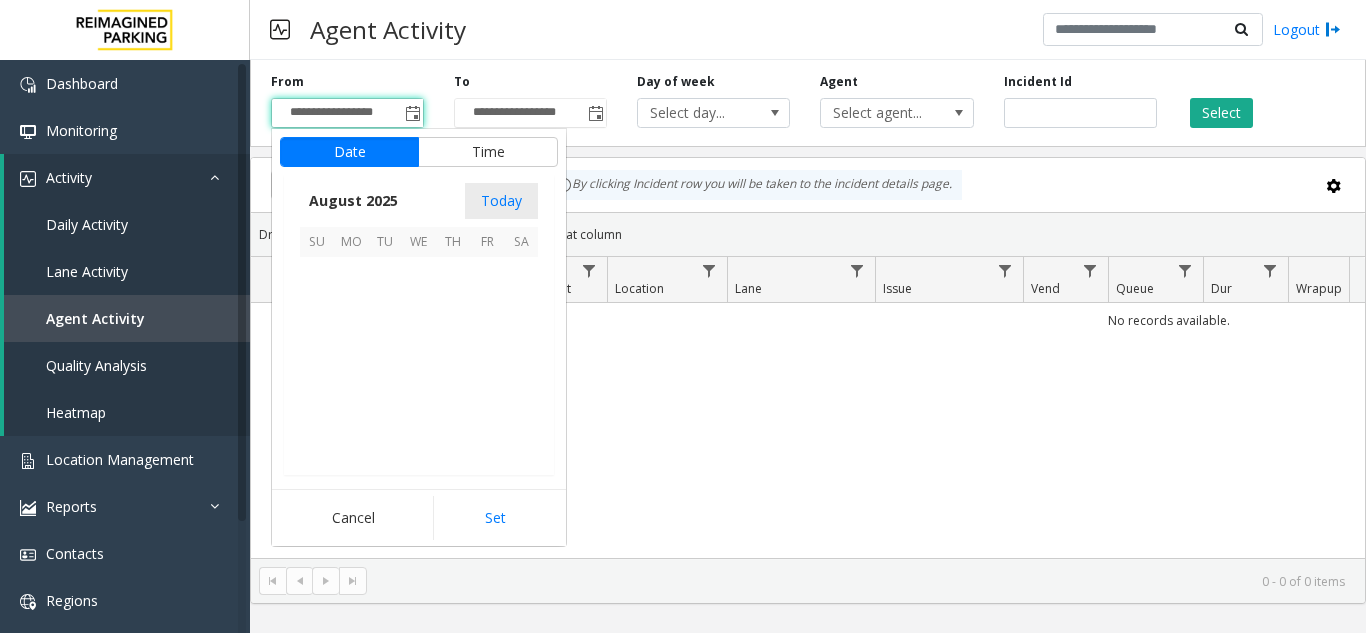 scroll, scrollTop: 358666, scrollLeft: 0, axis: vertical 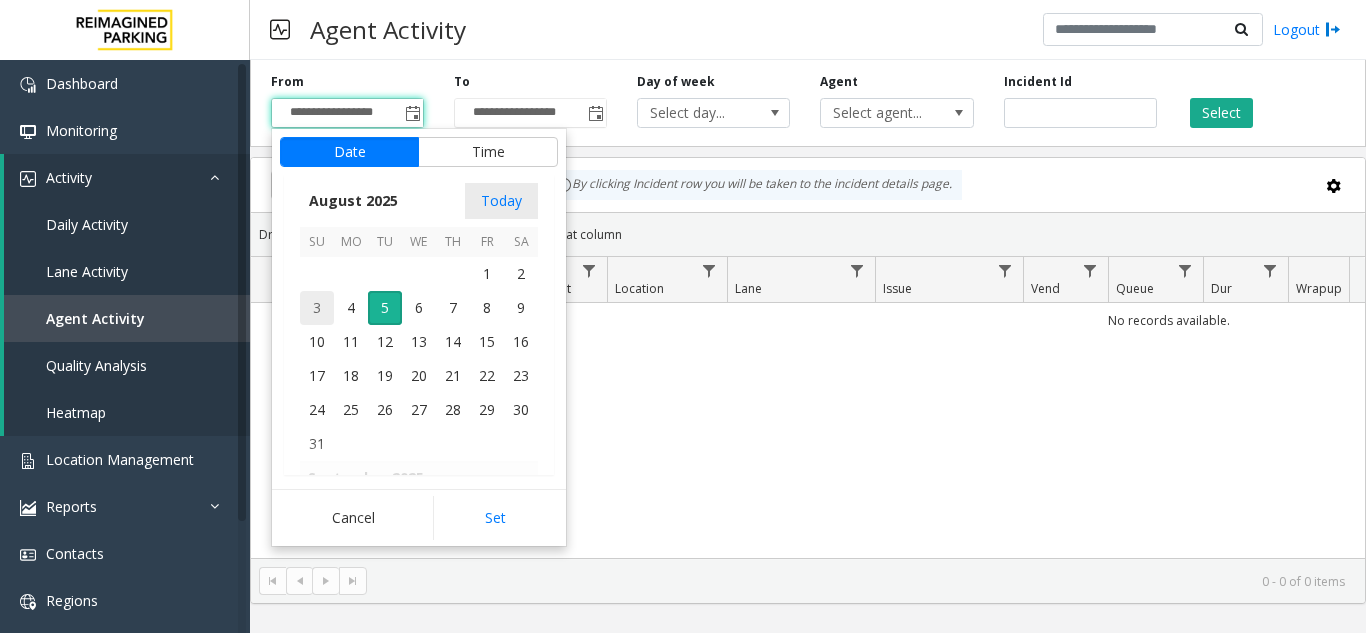 click on "3" at bounding box center (317, 308) 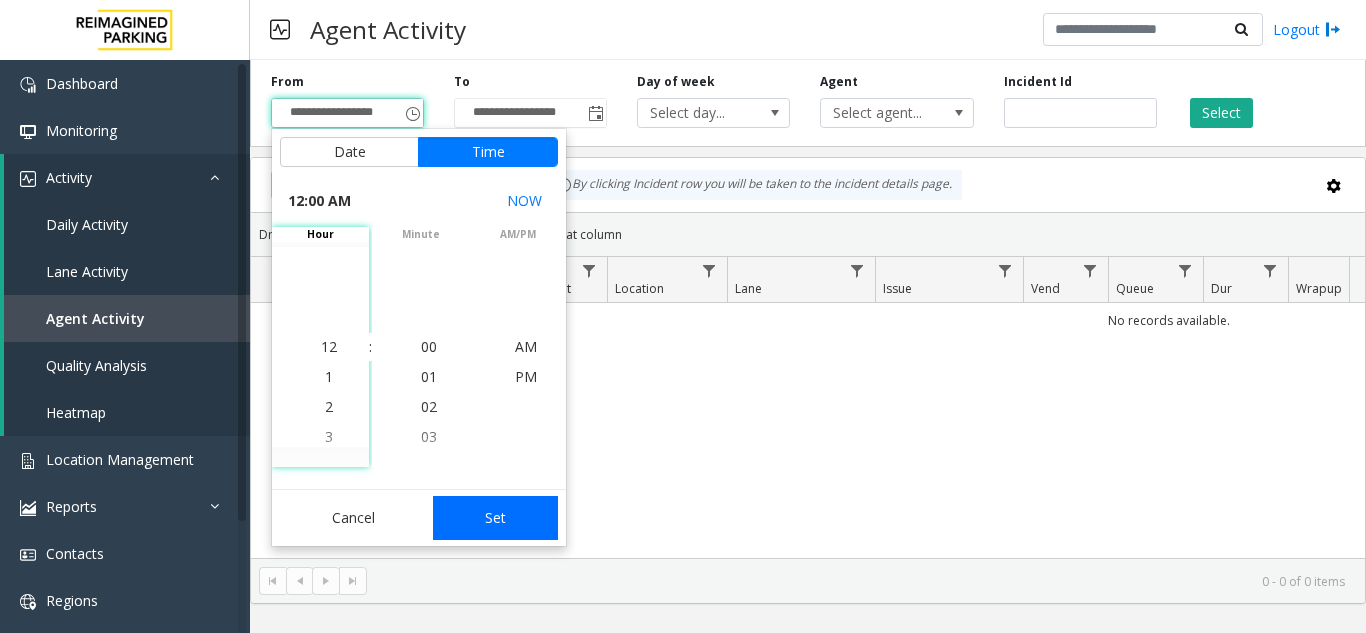 click on "Set" 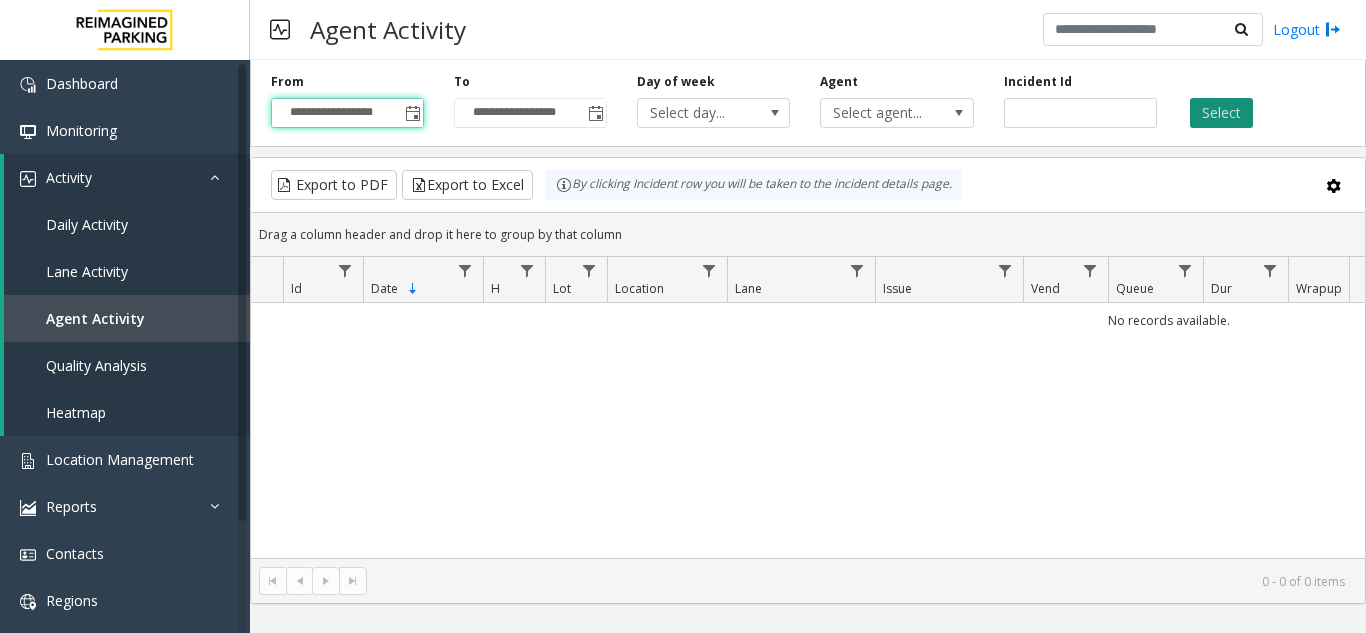 click on "Select" 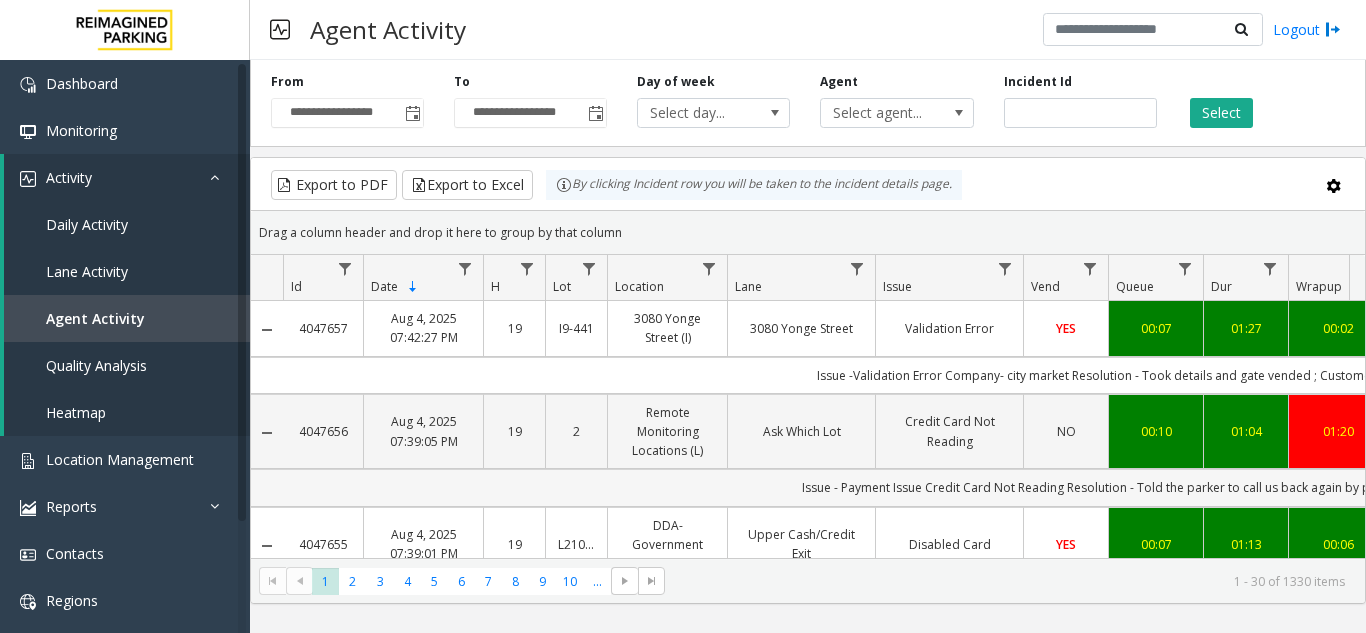 scroll, scrollTop: 0, scrollLeft: 147, axis: horizontal 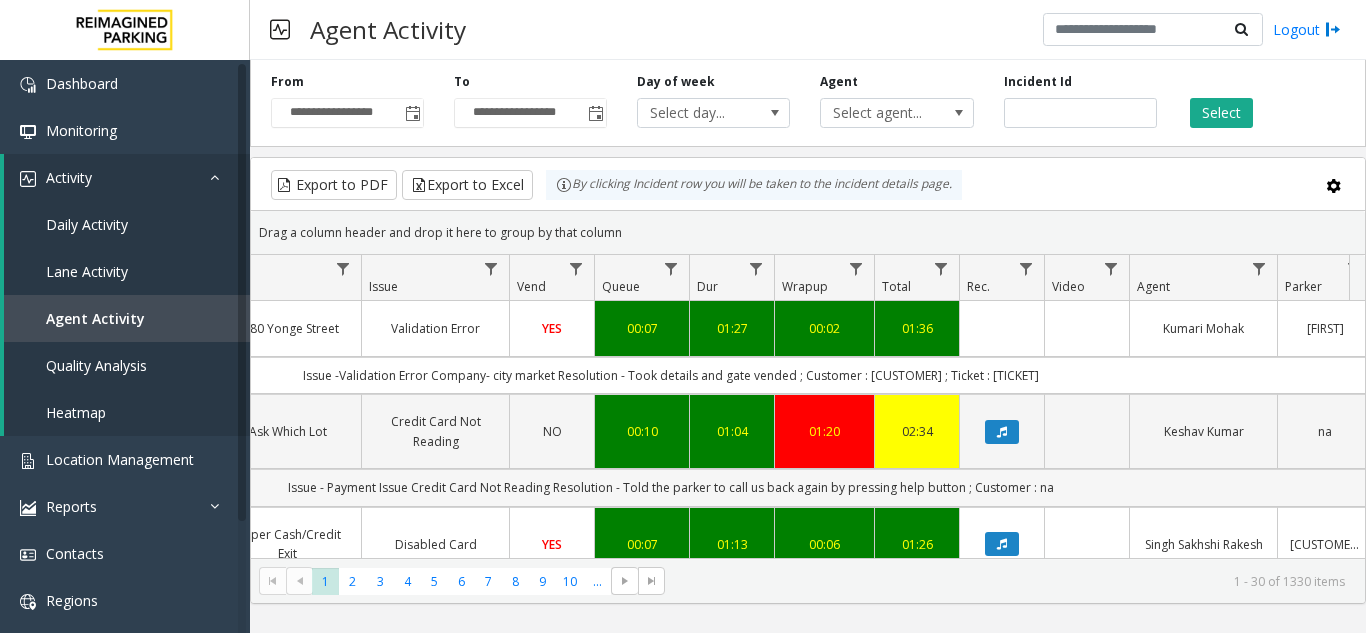 click on "Issue - Payment Issue
Credit Card Not Reading
Resolution - Told the parker to call us back again by pressing help button ; Customer : na" 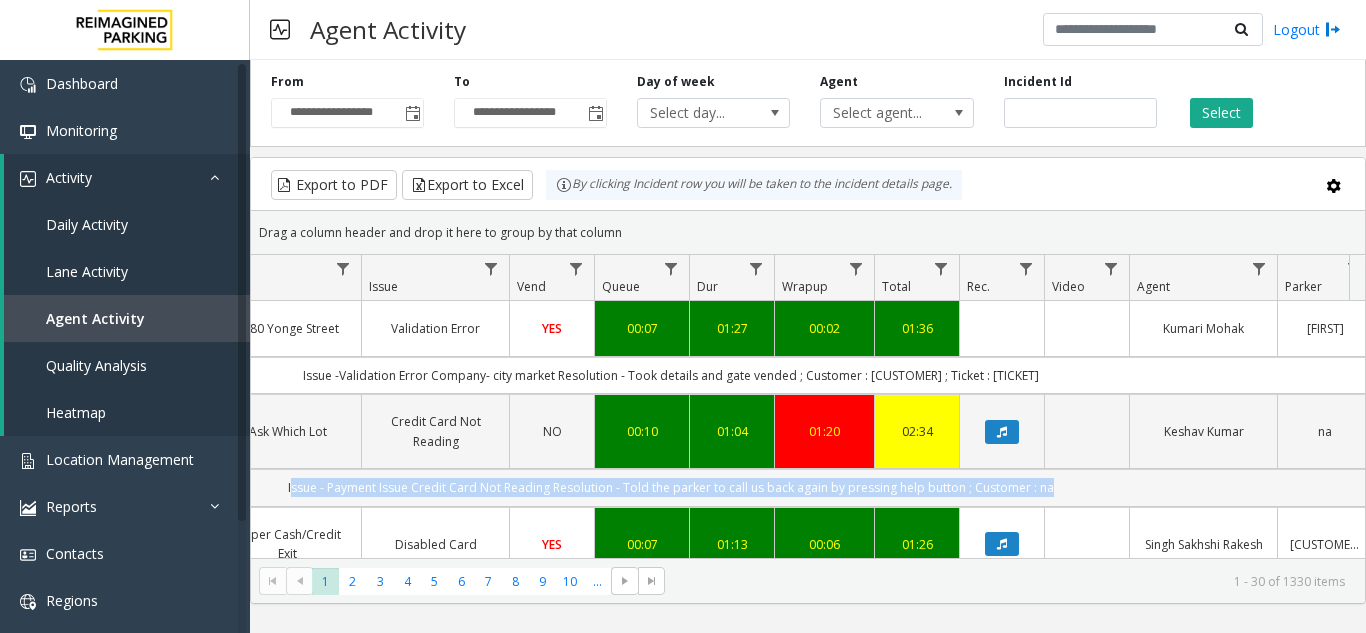 click on "Issue - Payment Issue
Credit Card Not Reading
Resolution - Told the parker to call us back again by pressing help button ; Customer : na" 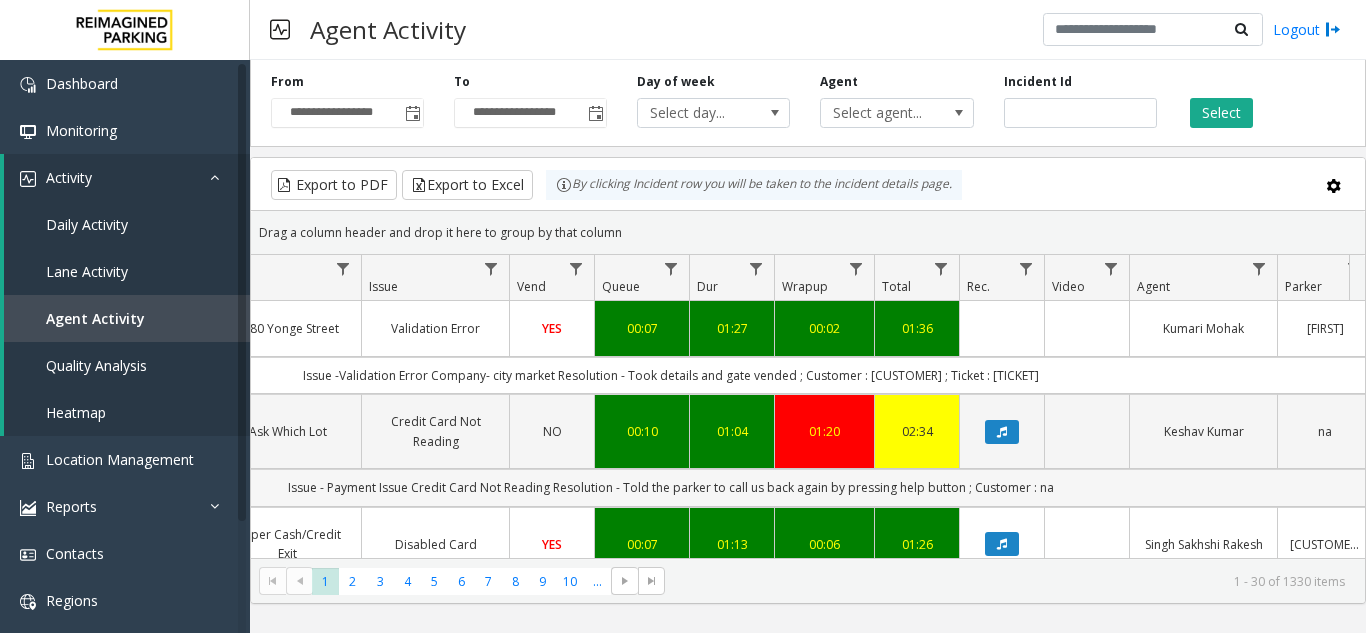 click on "Issue - Payment Issue
Credit Card Not Reading
Resolution - Told the parker to call us back again by pressing help button ; Customer : na" 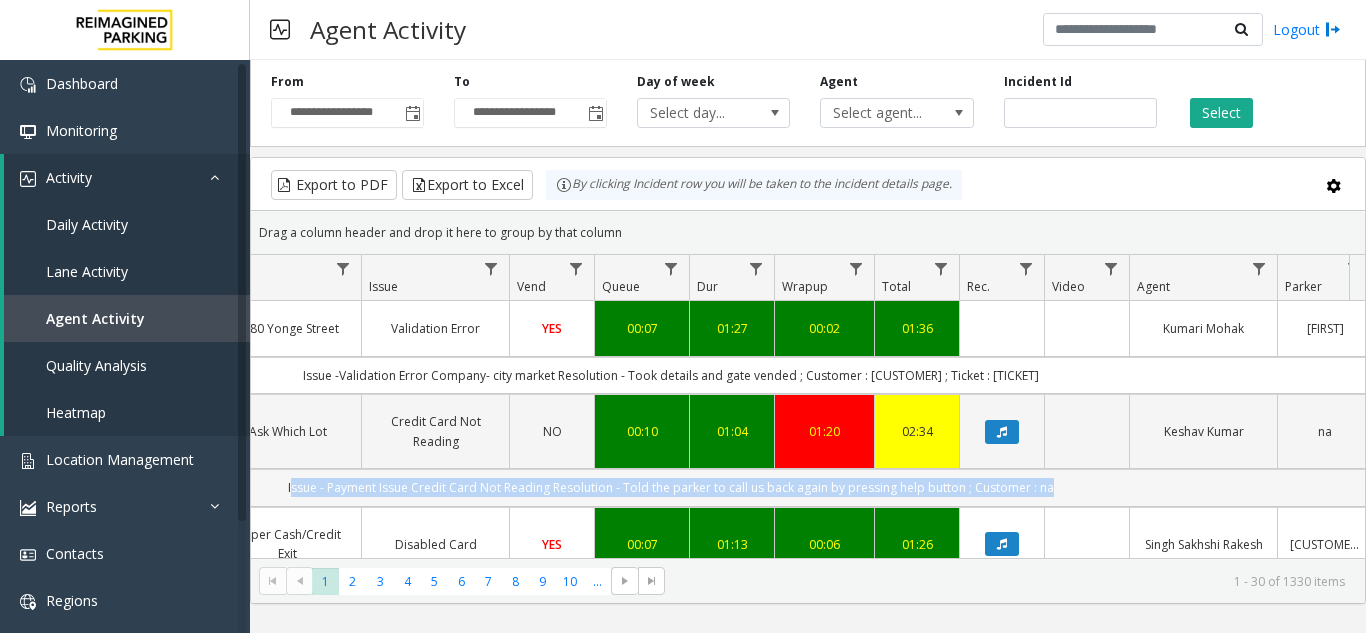 click on "Issue - Payment Issue
Credit Card Not Reading
Resolution - Told the parker to call us back again by pressing help button ; Customer : na" 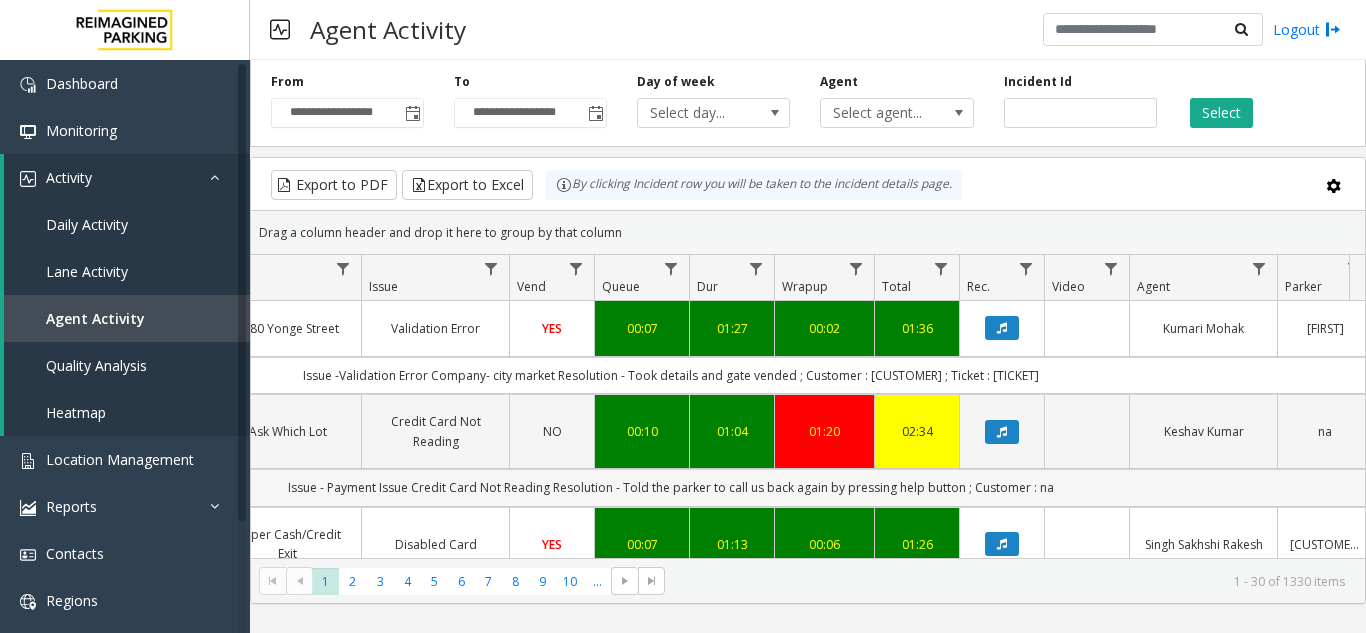 scroll, scrollTop: 0, scrollLeft: 508, axis: horizontal 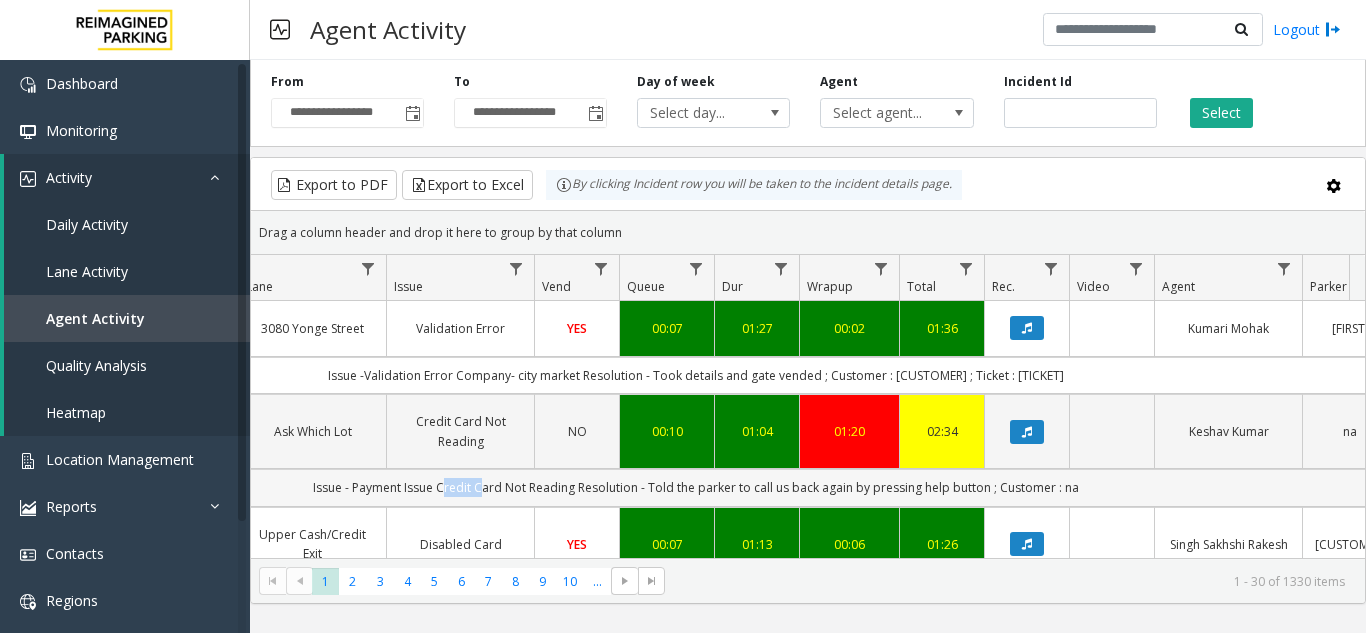 click on "Issue - Payment Issue
Credit Card Not Reading
Resolution - Told the parker to call us back again by pressing help button ; Customer : na" 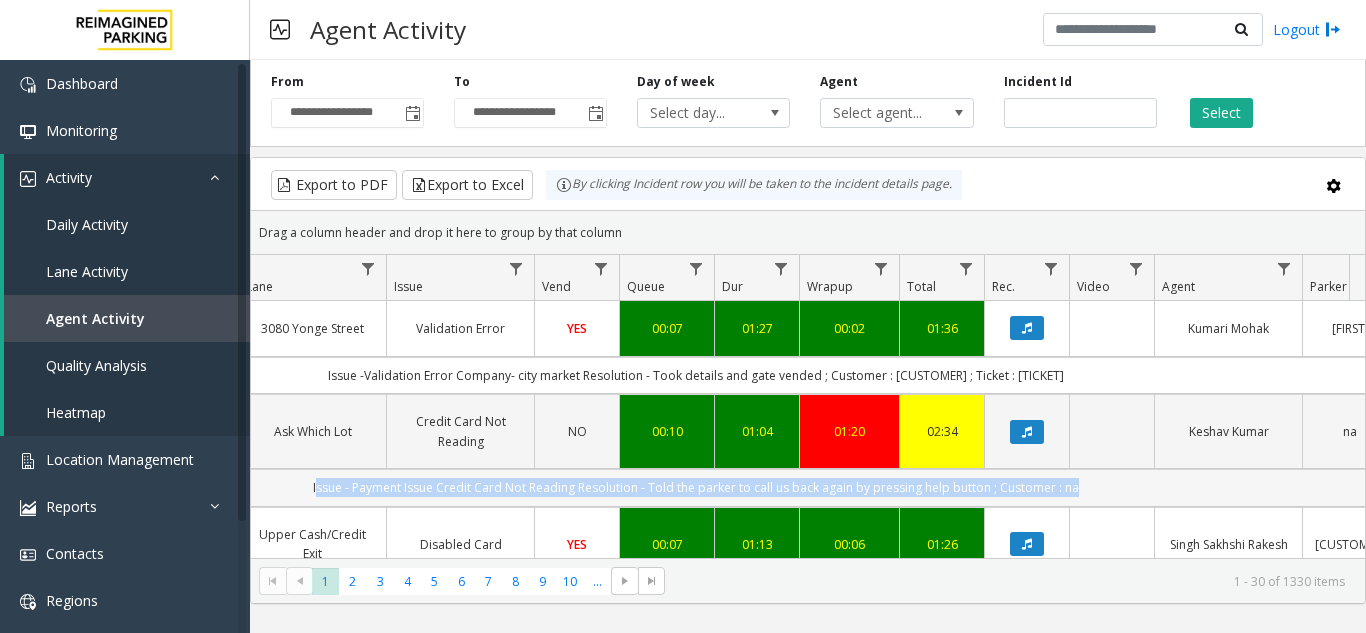 click on "Issue - Payment Issue
Credit Card Not Reading
Resolution - Told the parker to call us back again by pressing help button ; Customer : na" 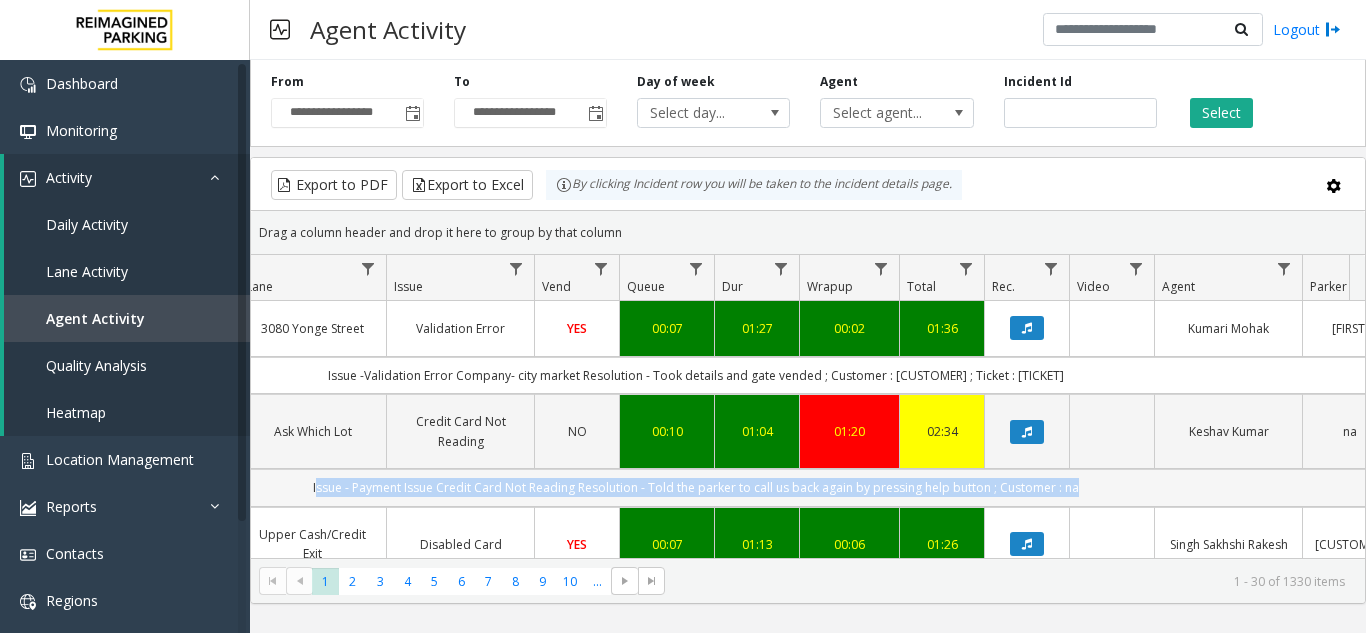click on "Issue - Payment Issue
Credit Card Not Reading
Resolution - Told the parker to call us back again by pressing help button ; Customer : na" 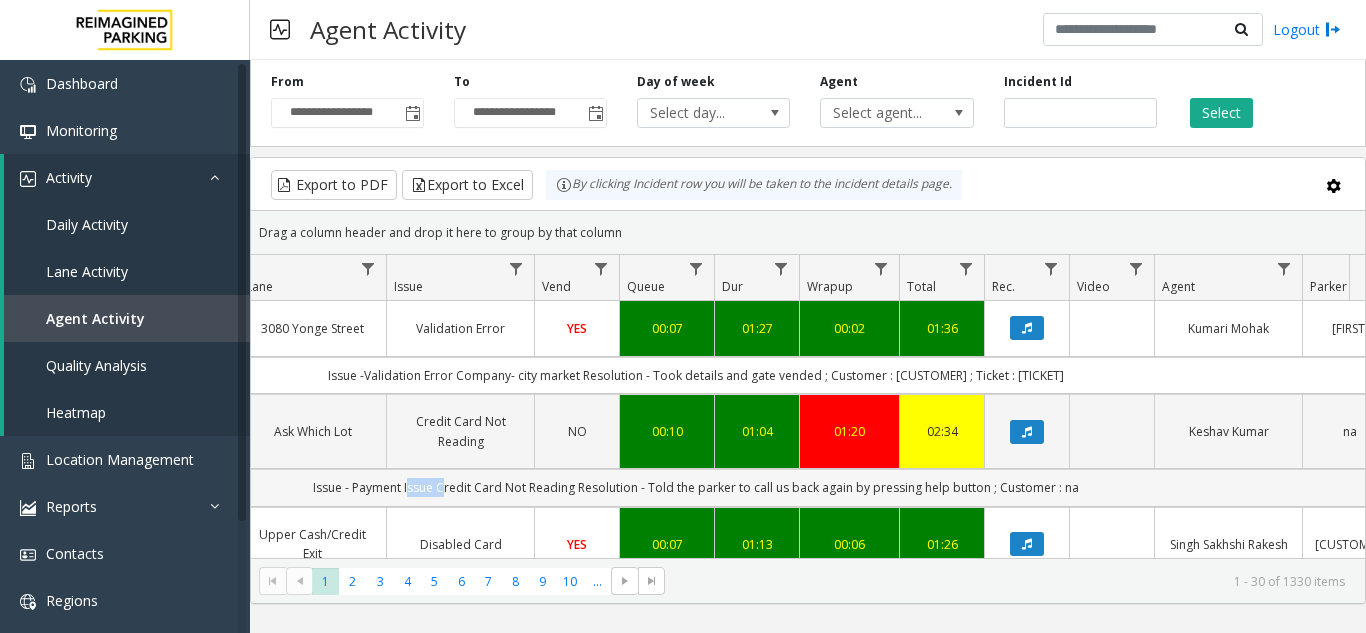 click on "Issue - Payment Issue
Credit Card Not Reading
Resolution - Told the parker to call us back again by pressing help button ; Customer : na" 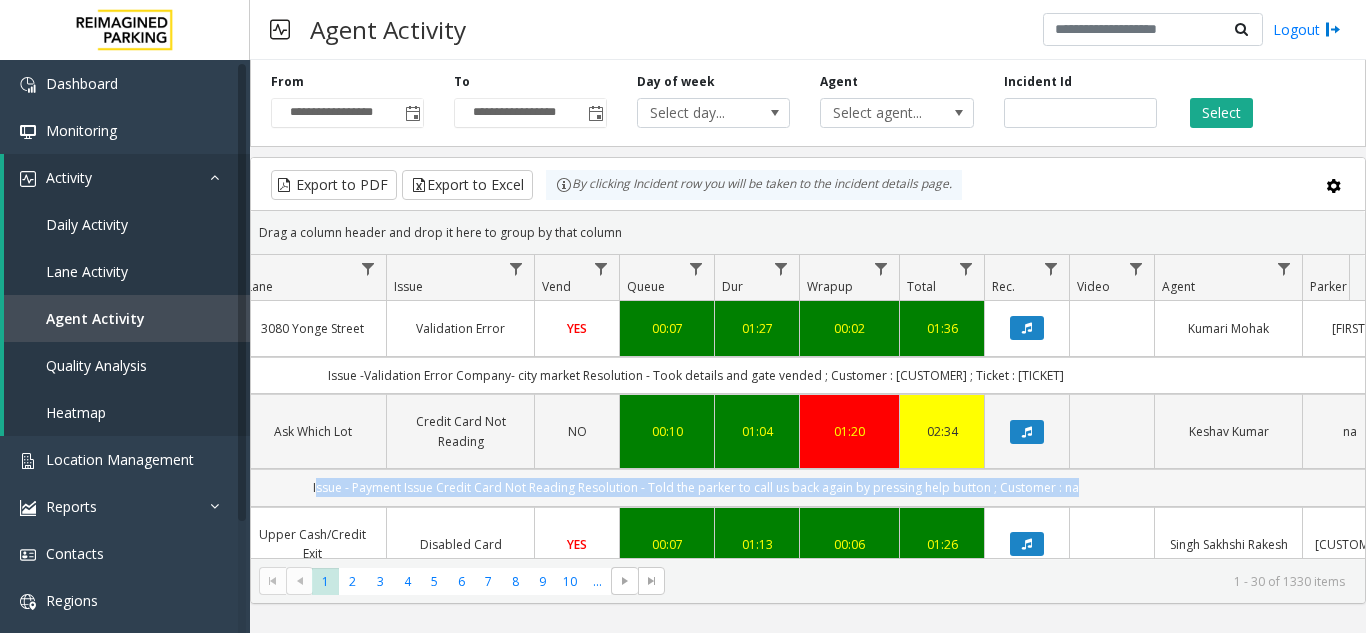 drag, startPoint x: 433, startPoint y: 492, endPoint x: 1256, endPoint y: 504, distance: 823.08746 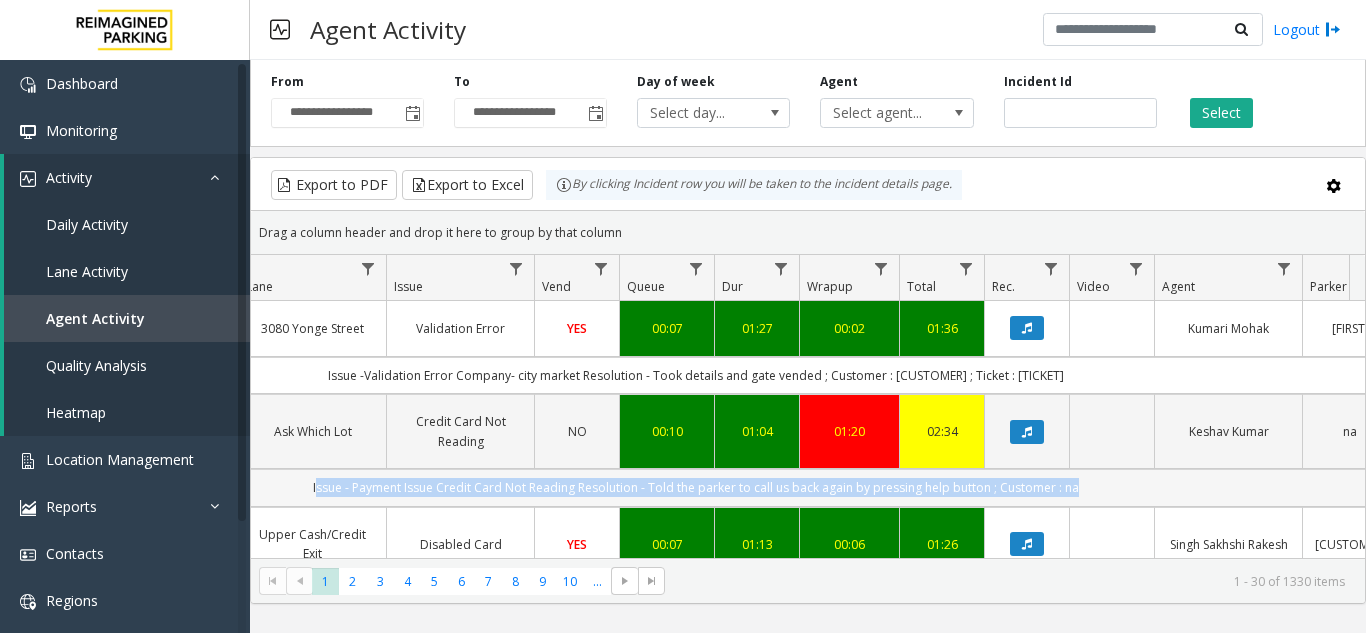 click on "Issue - Payment Issue
Credit Card Not Reading
Resolution - Told the parker to call us back again by pressing help button ; Customer : na" 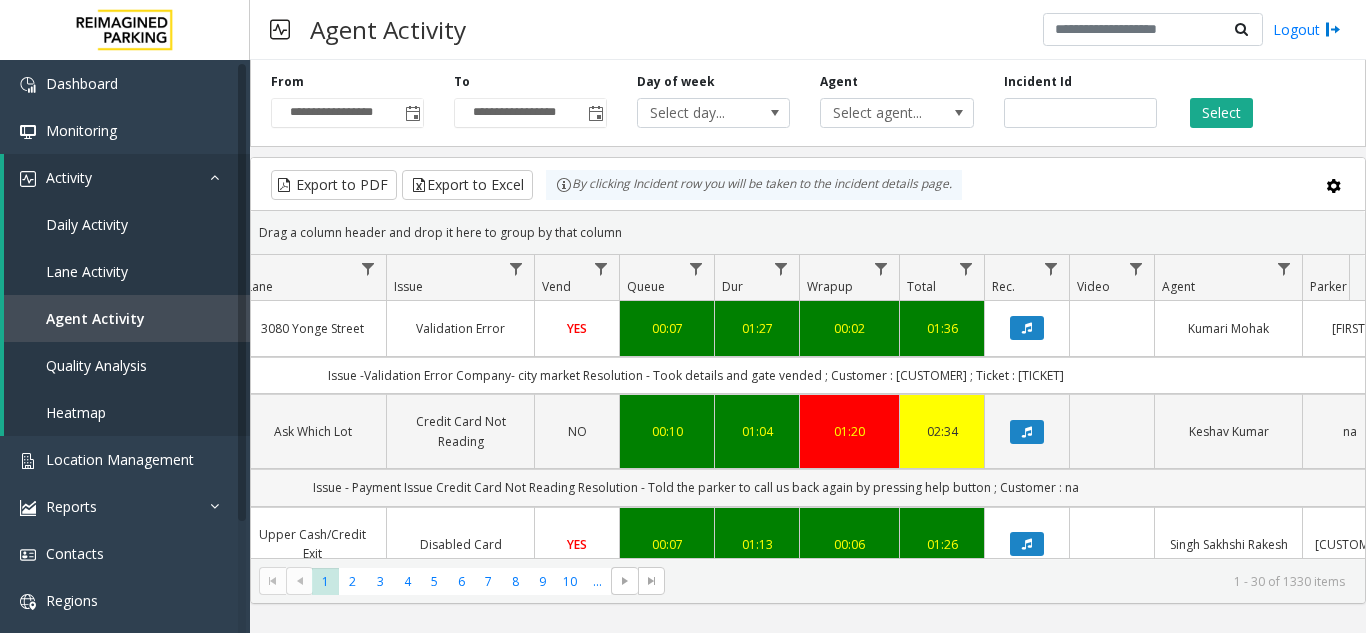 click on "Issue - Payment Issue
Credit Card Not Reading
Resolution - Told the parker to call us back again by pressing help button ; Customer : na" 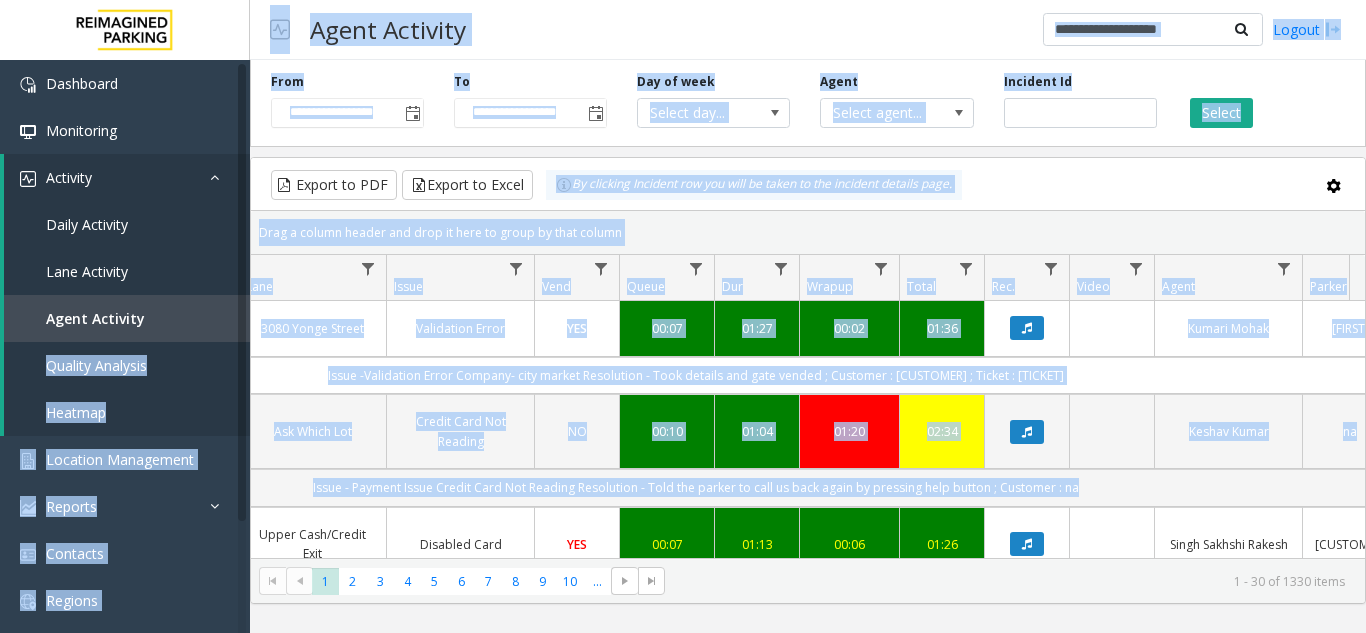 scroll, scrollTop: 0, scrollLeft: 96, axis: horizontal 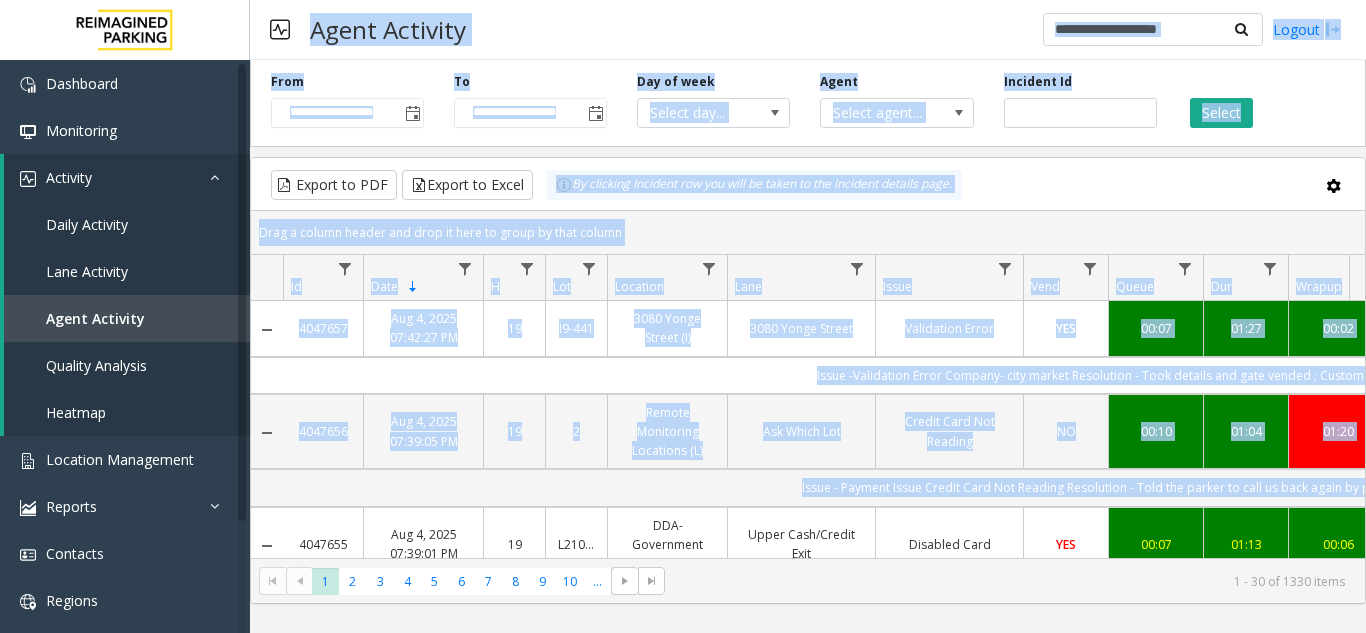 drag, startPoint x: 1256, startPoint y: 504, endPoint x: 388, endPoint y: 15, distance: 996.2655 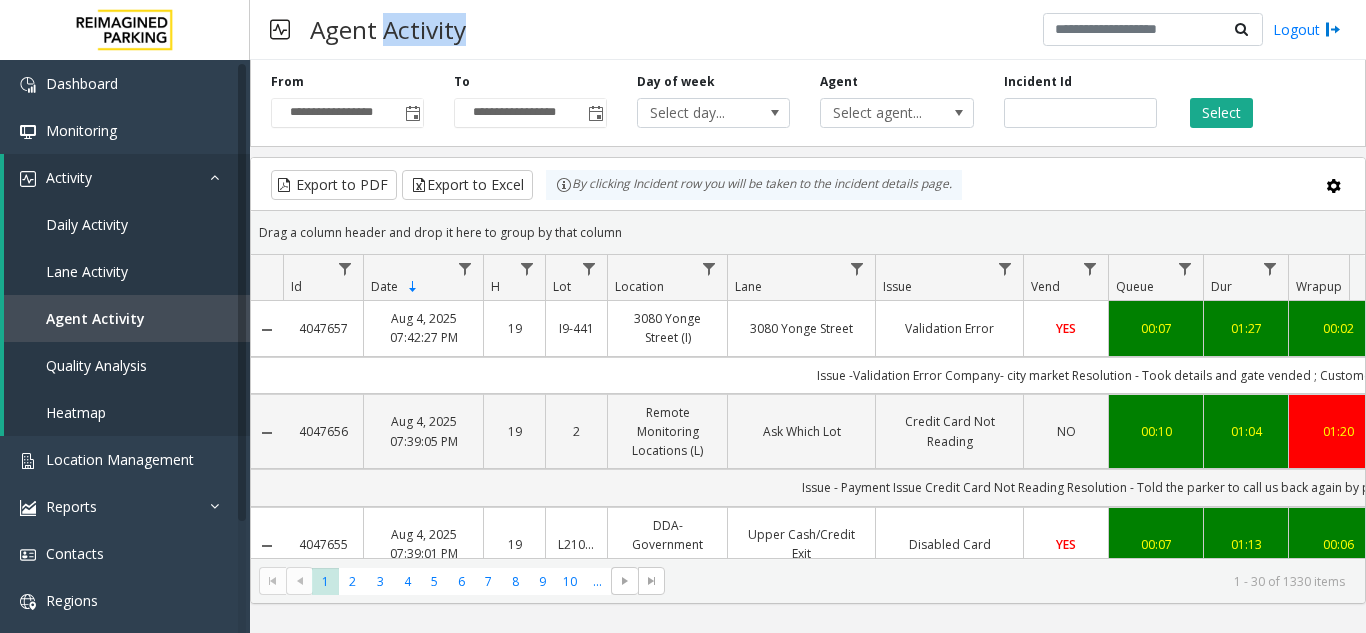 click on "Agent Activity" at bounding box center [388, 29] 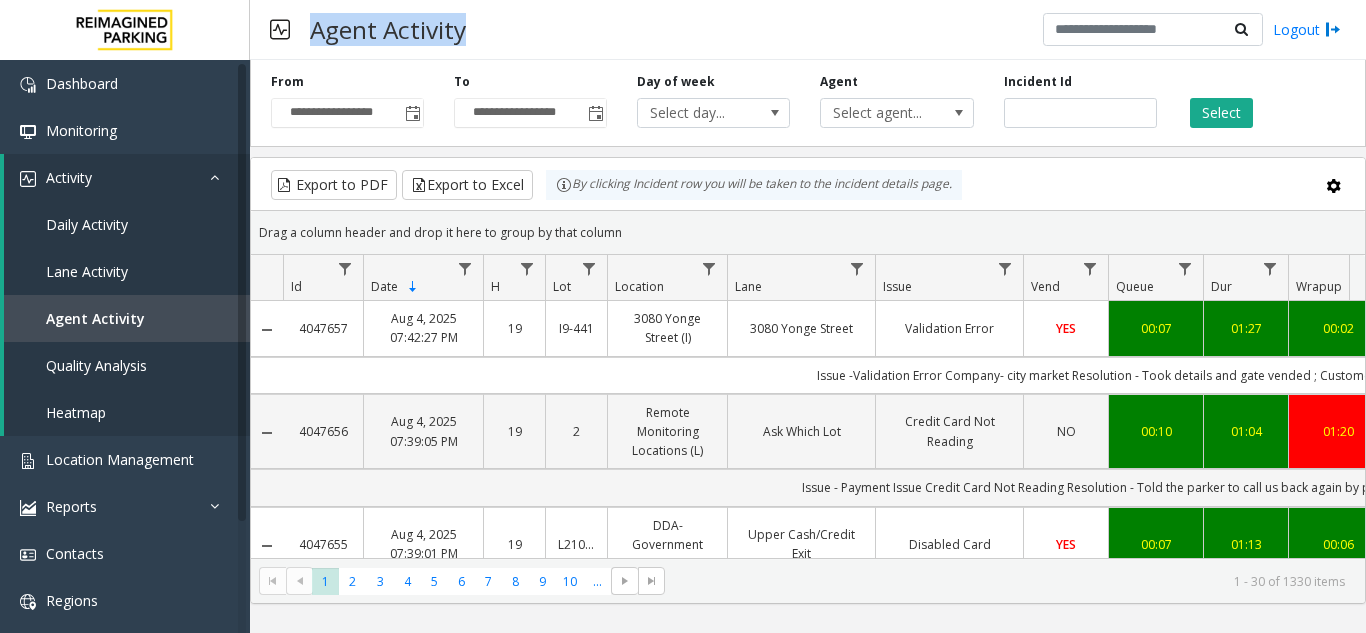 click on "Agent Activity" at bounding box center (388, 29) 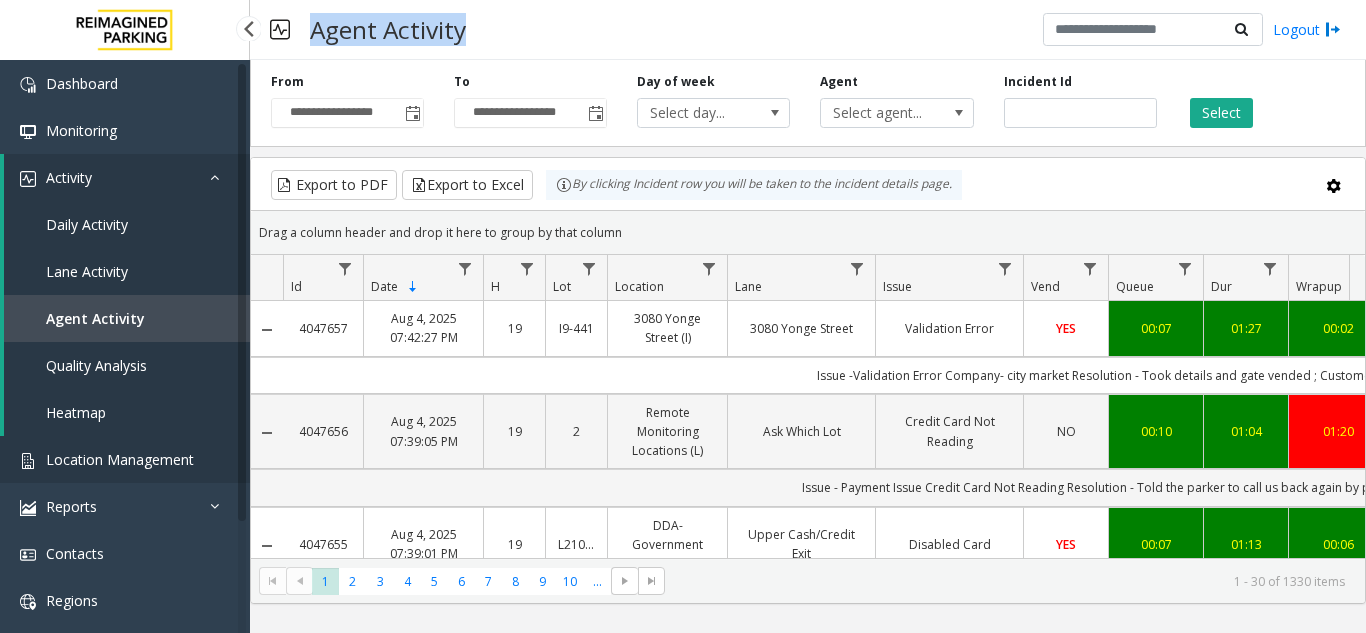 click on "Location Management" at bounding box center (125, 459) 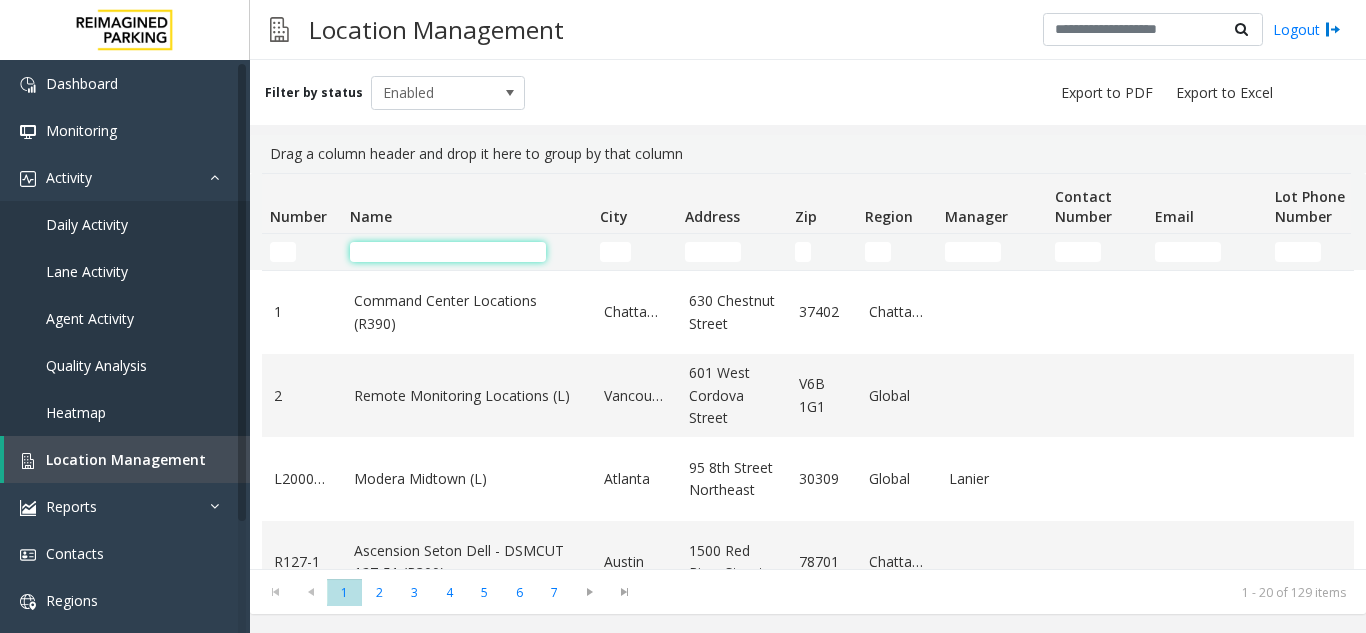 click 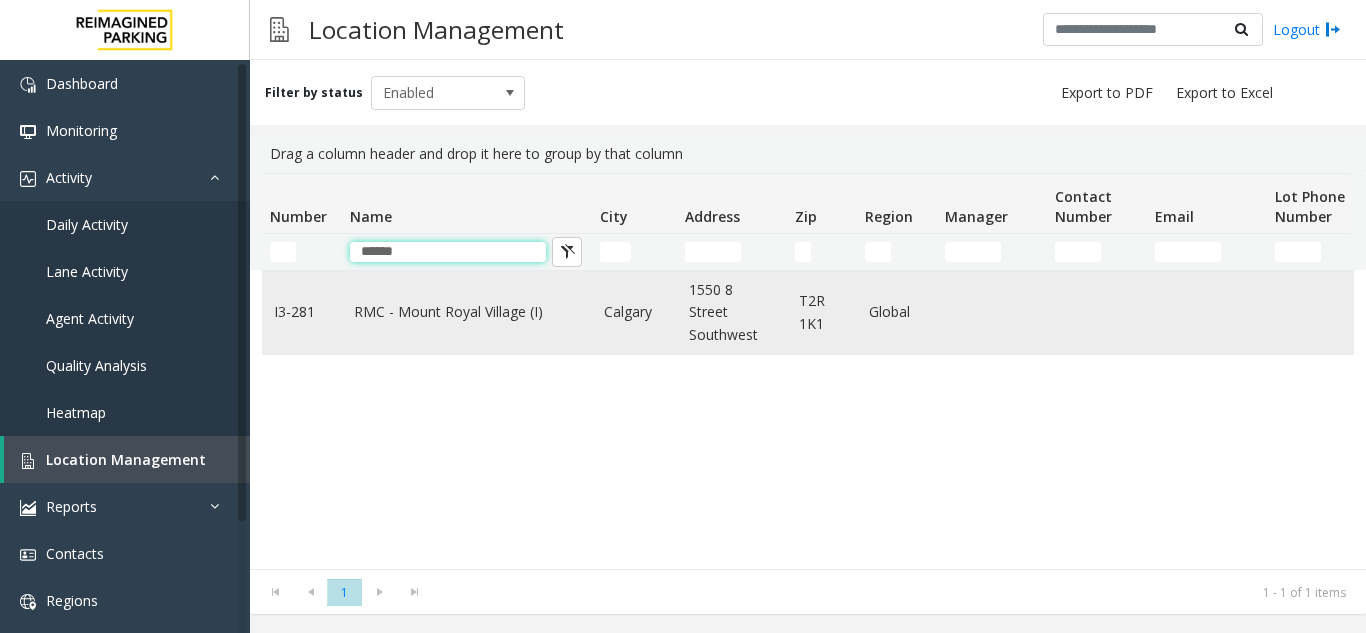 type on "*****" 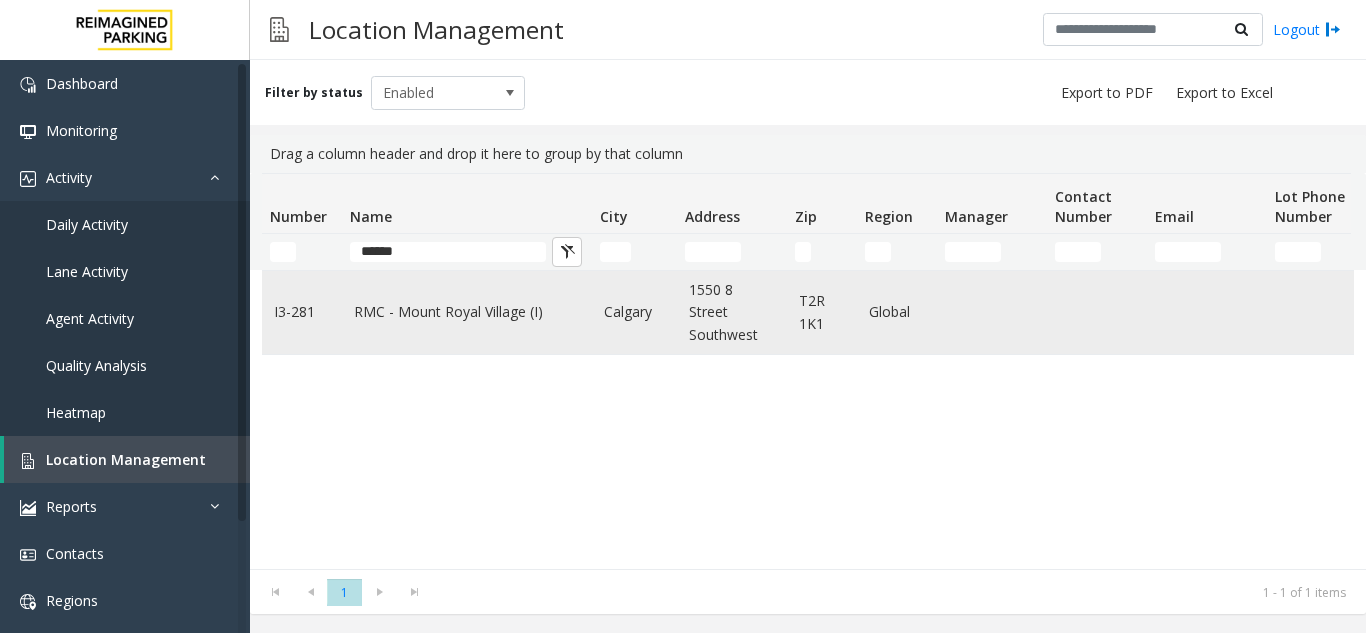 click on "RMC - Mount Royal Village (I)" 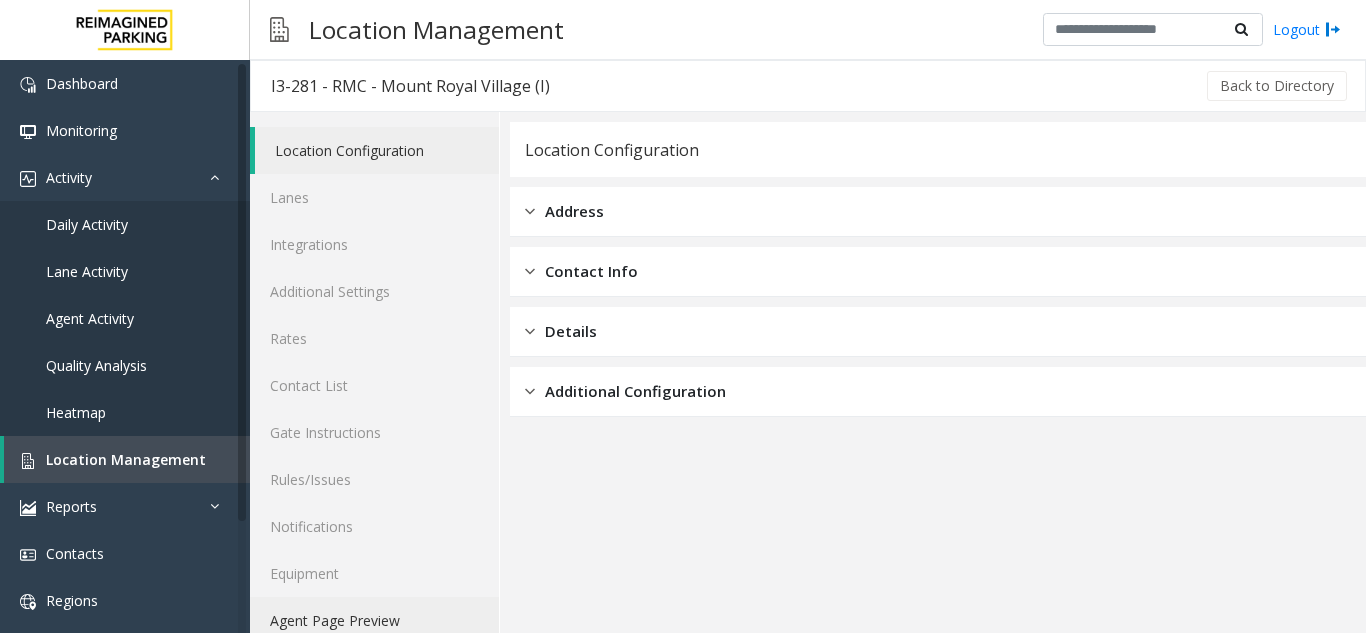 click on "Agent Page Preview" 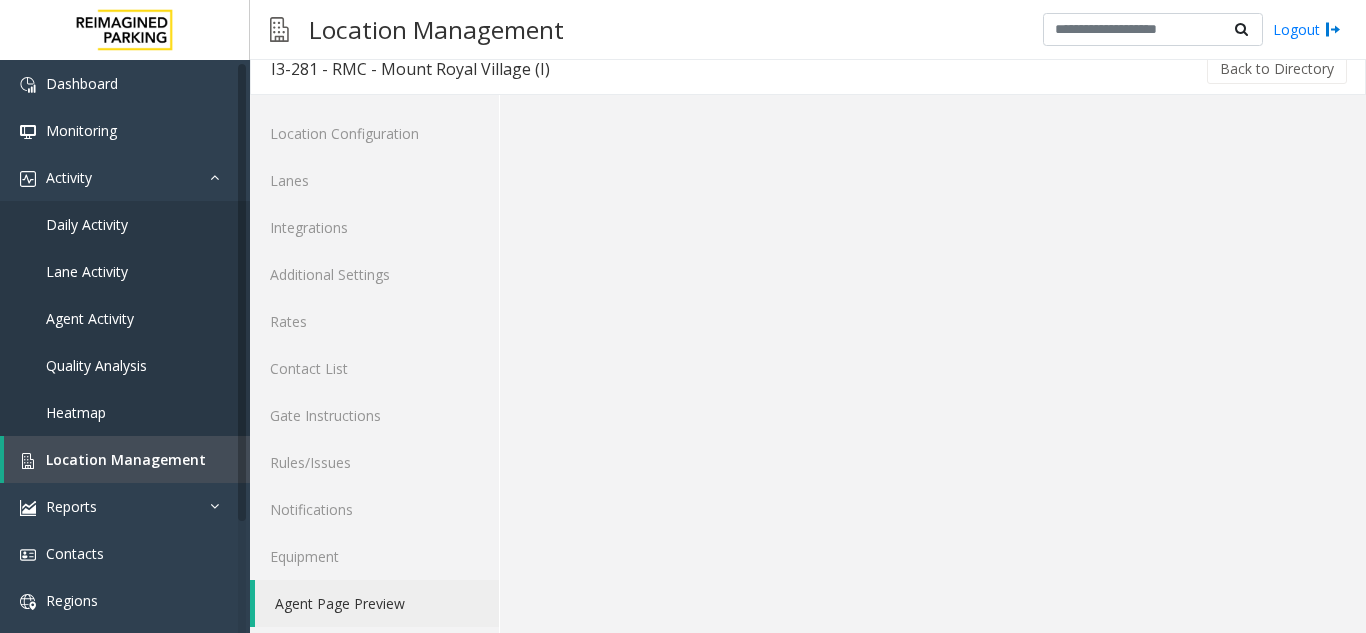 scroll, scrollTop: 26, scrollLeft: 0, axis: vertical 